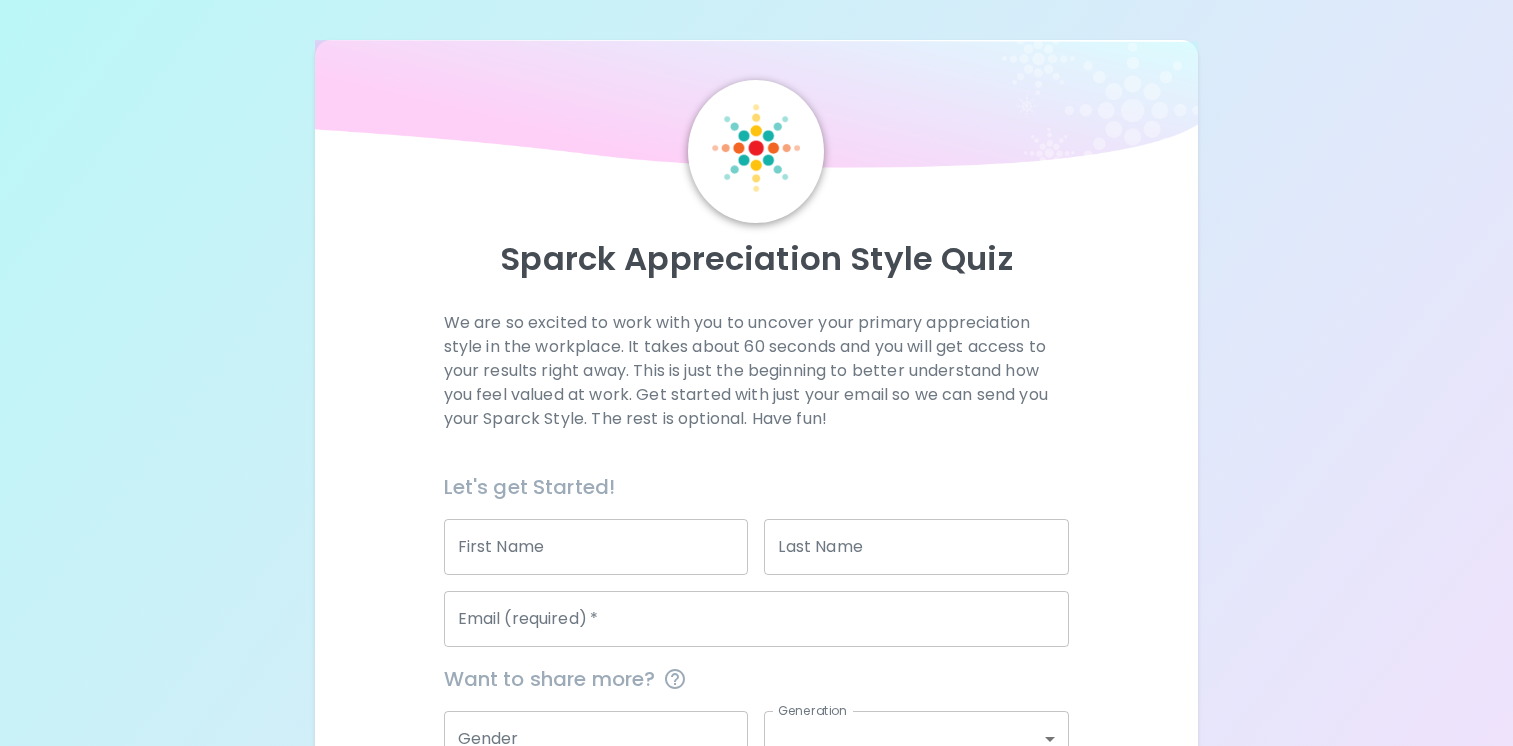 scroll, scrollTop: 0, scrollLeft: 0, axis: both 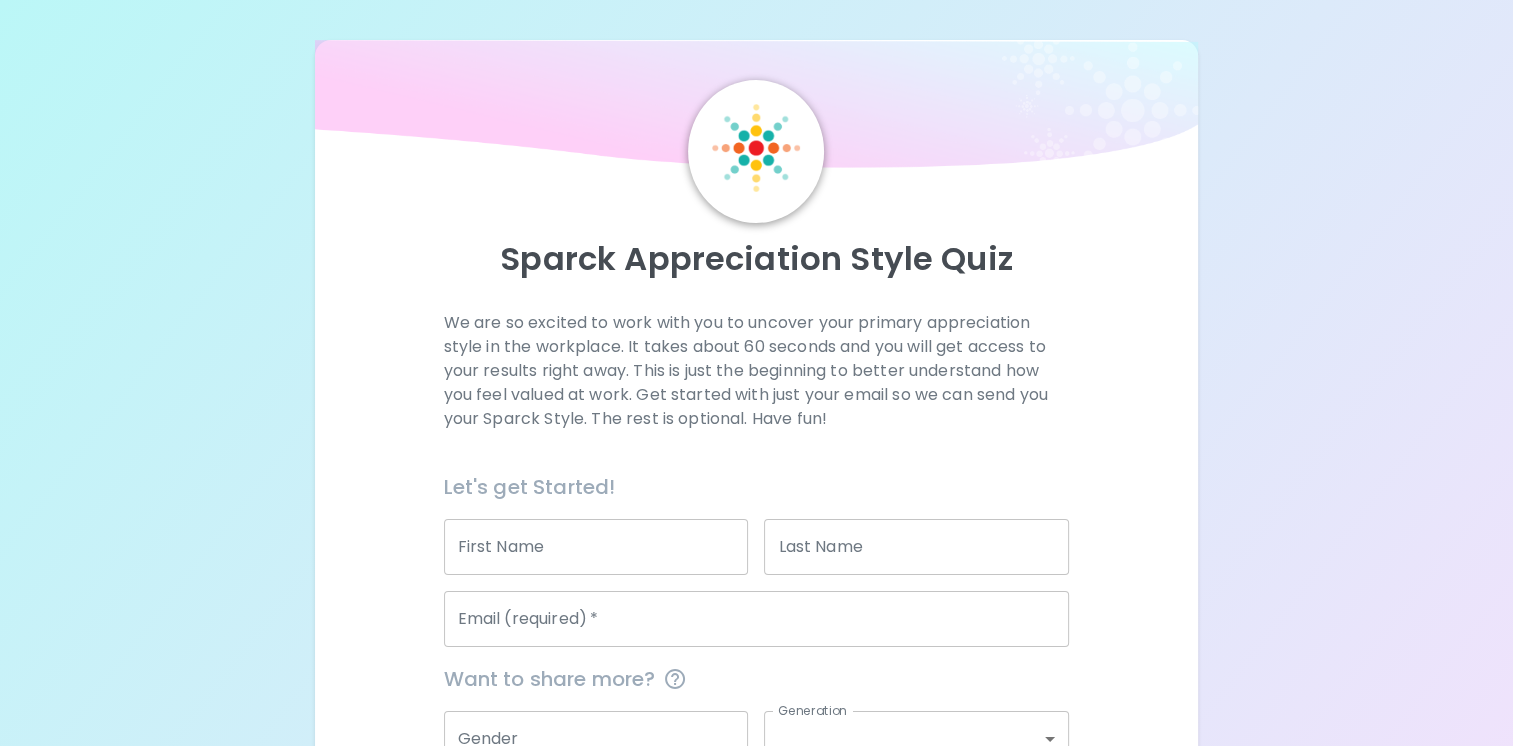 click on "First Name" at bounding box center (596, 547) 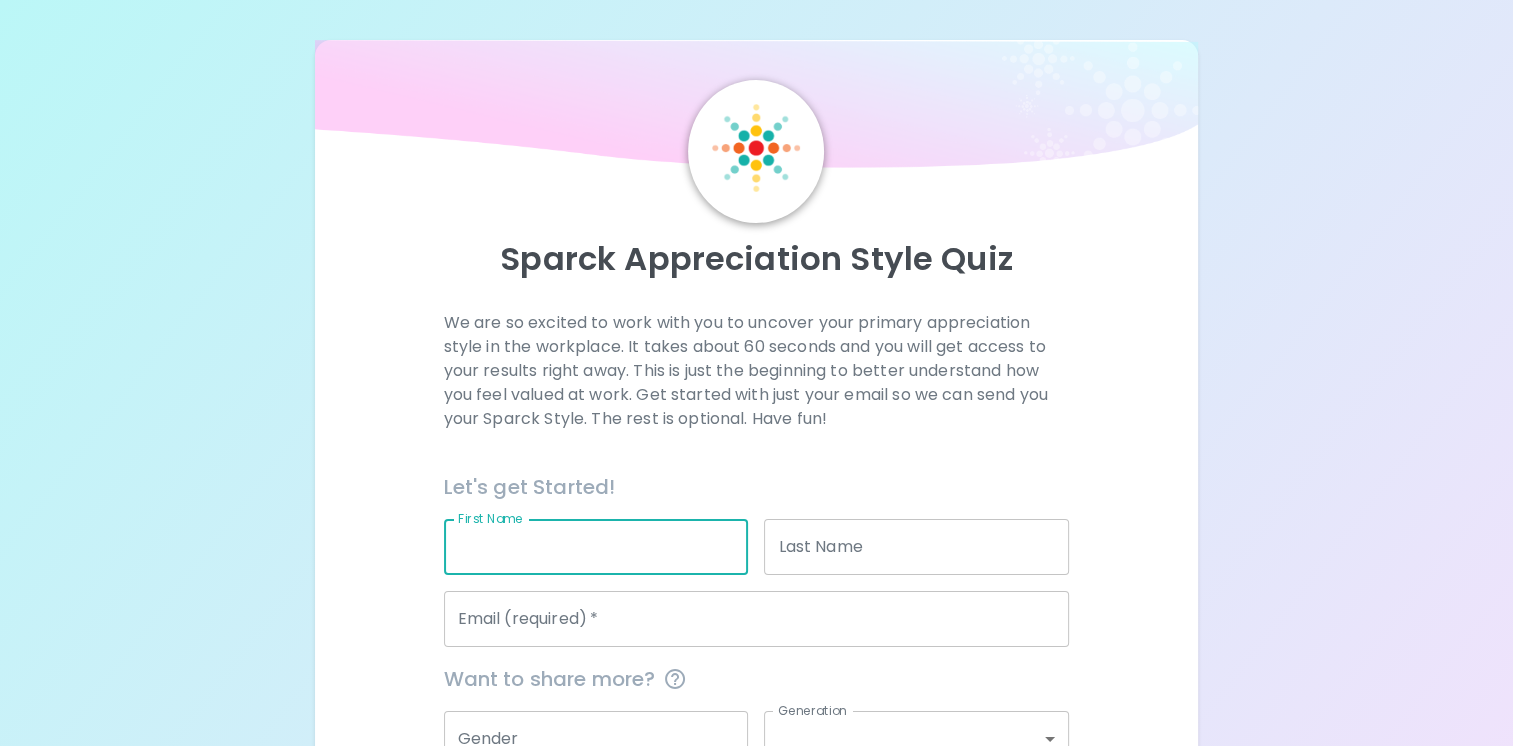 type on "[FIRST]" 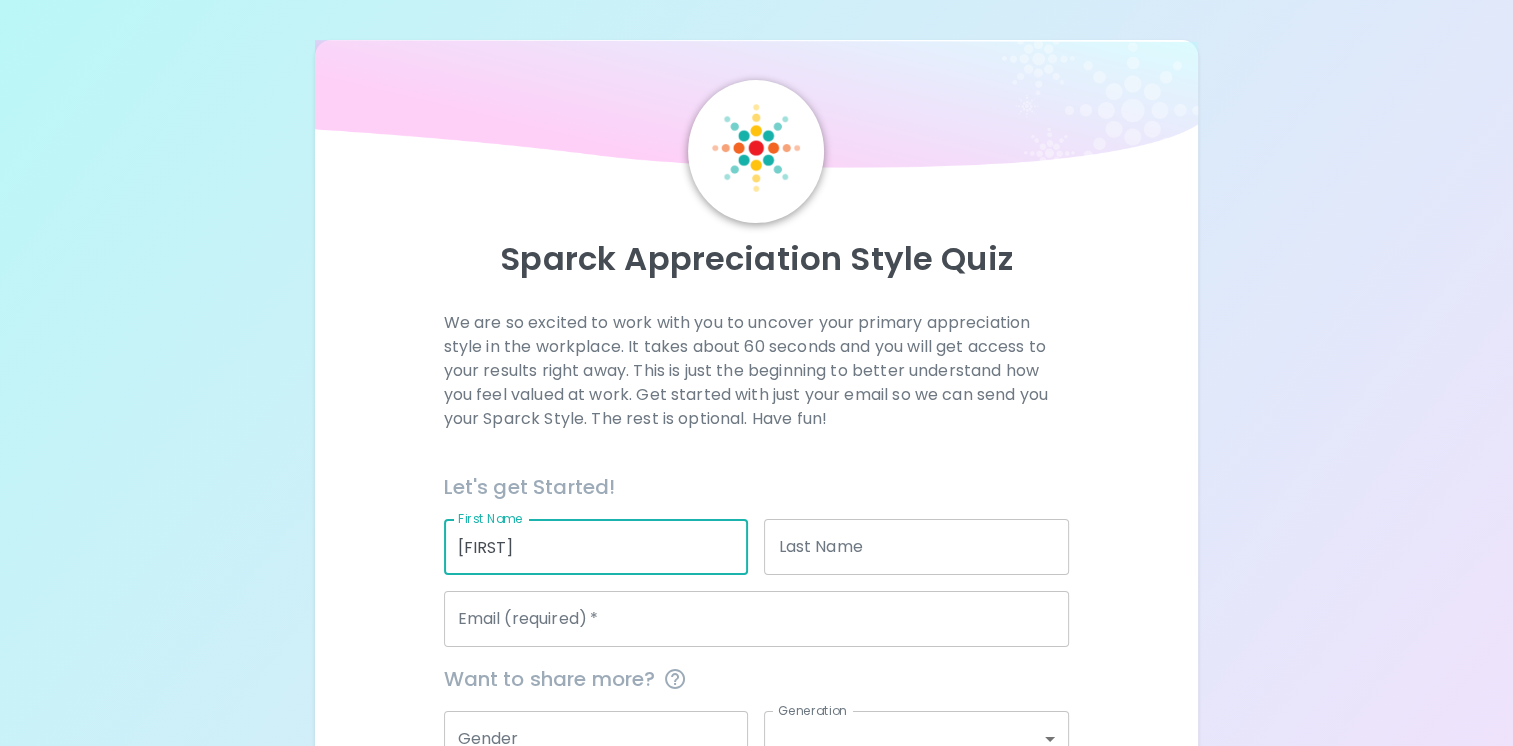 type on "[LAST]" 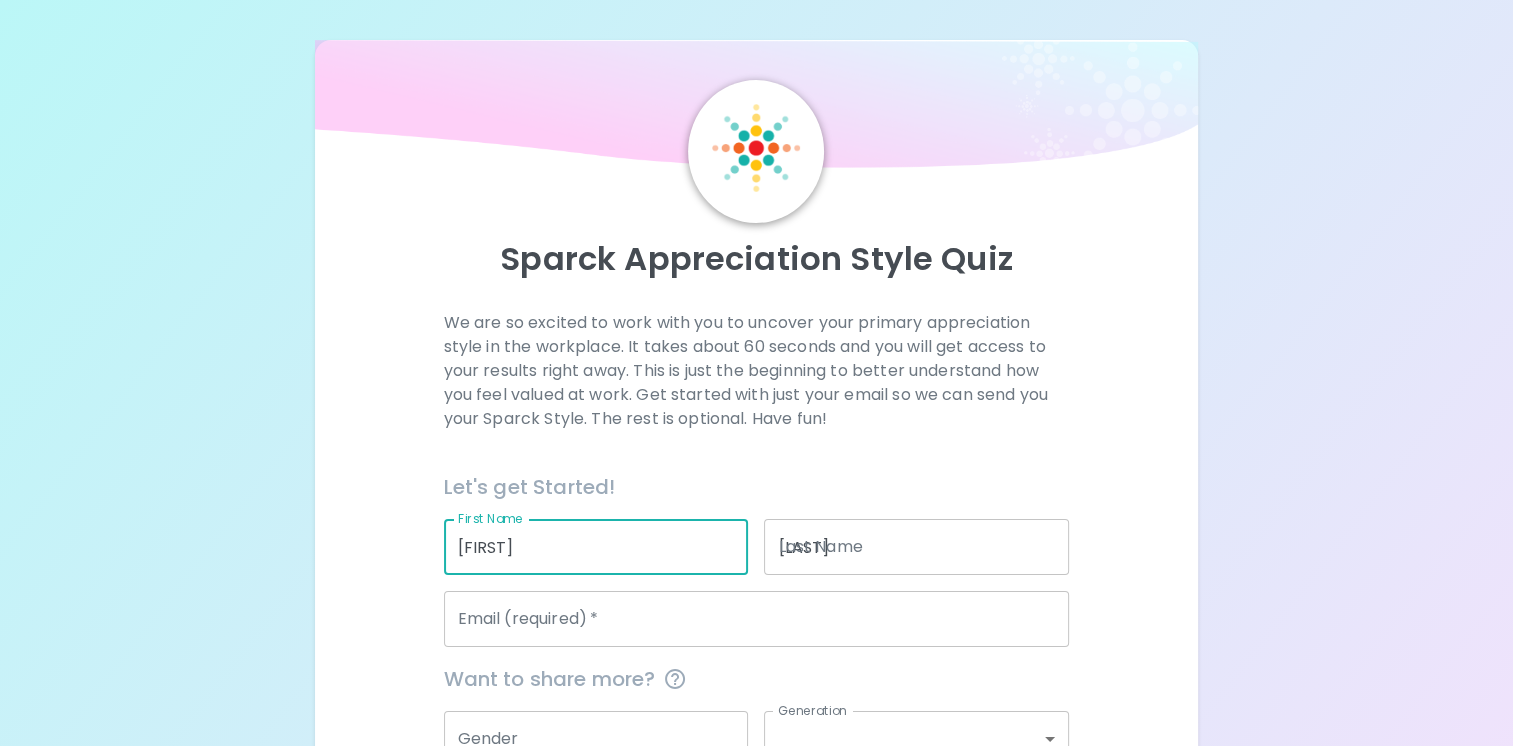 type on "[EMAIL]" 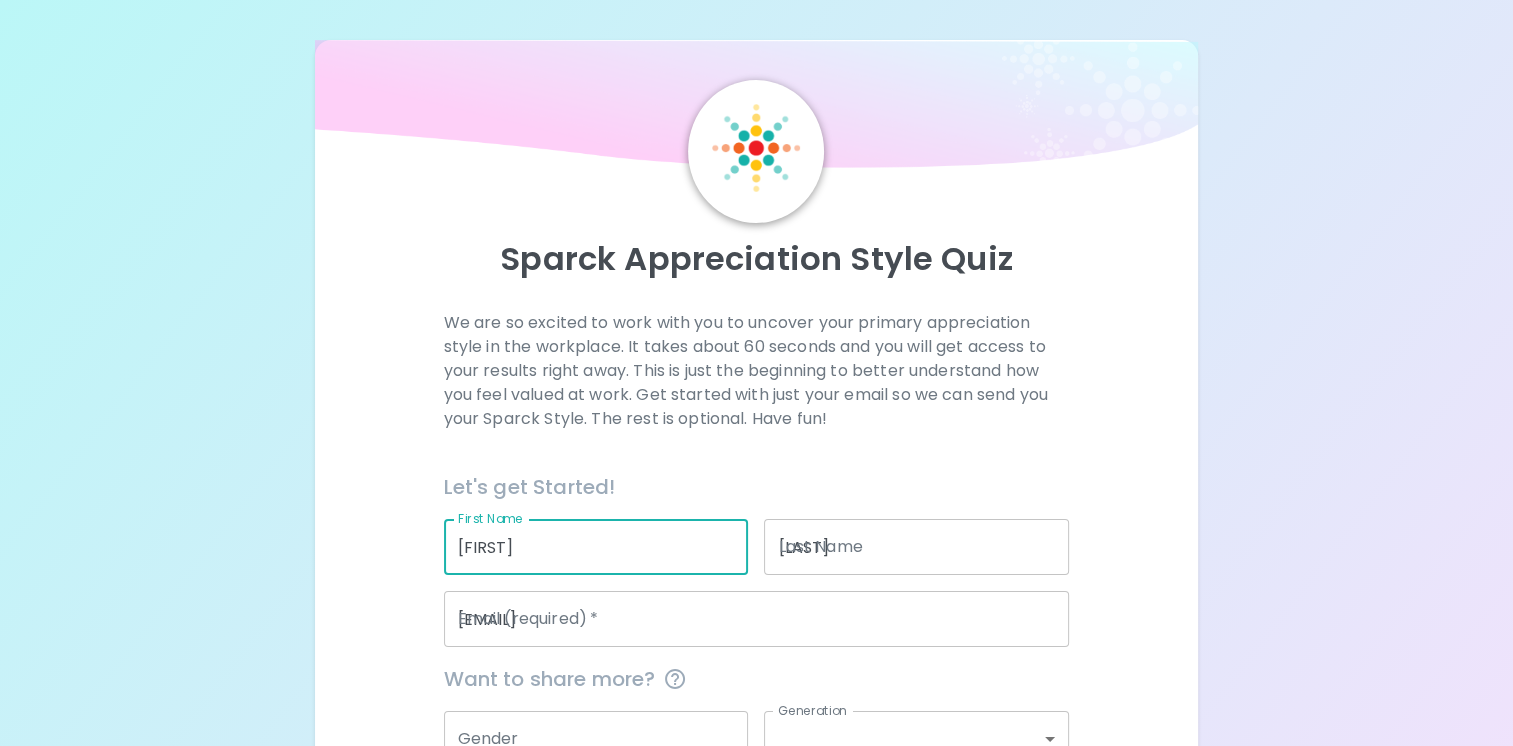 type on "Delta Dental" 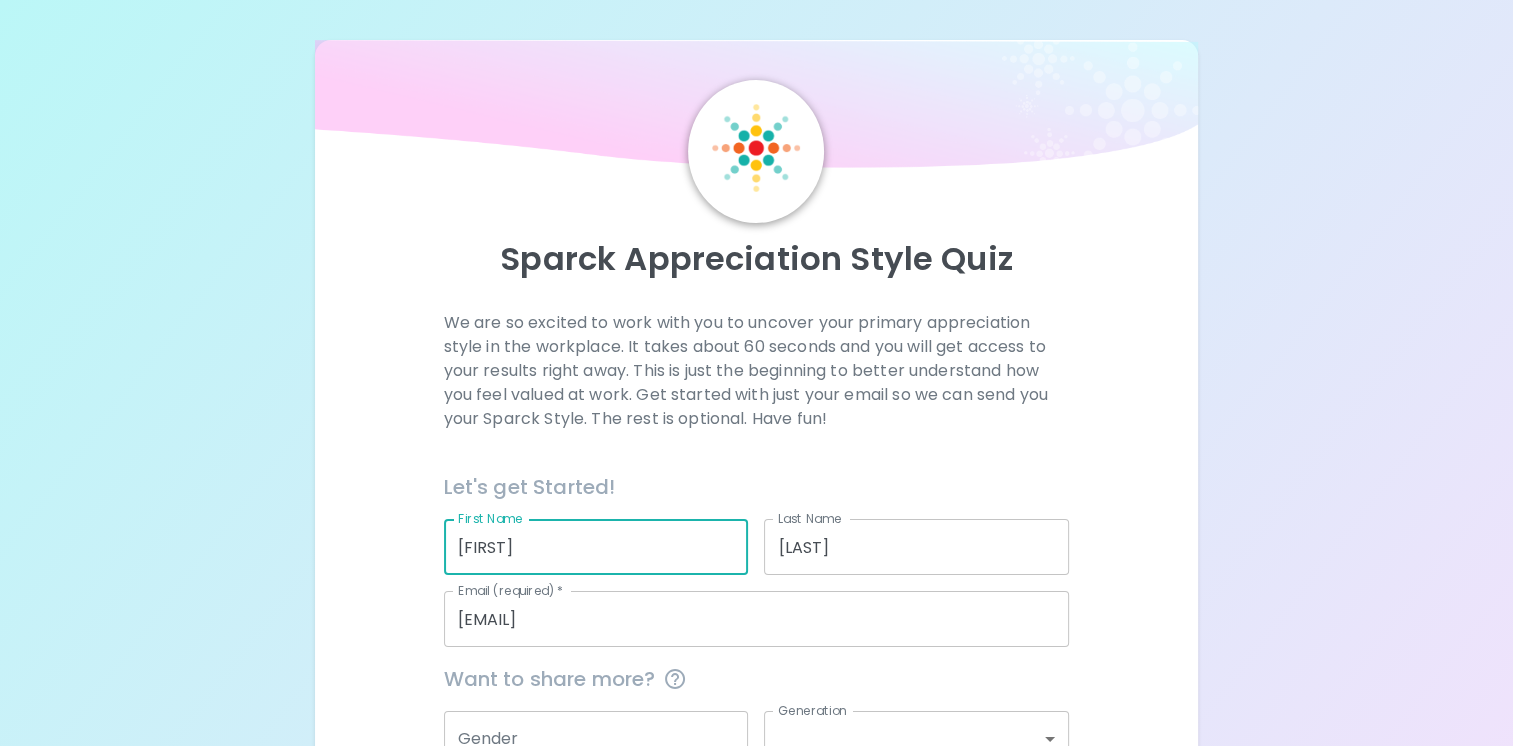 scroll, scrollTop: 200, scrollLeft: 0, axis: vertical 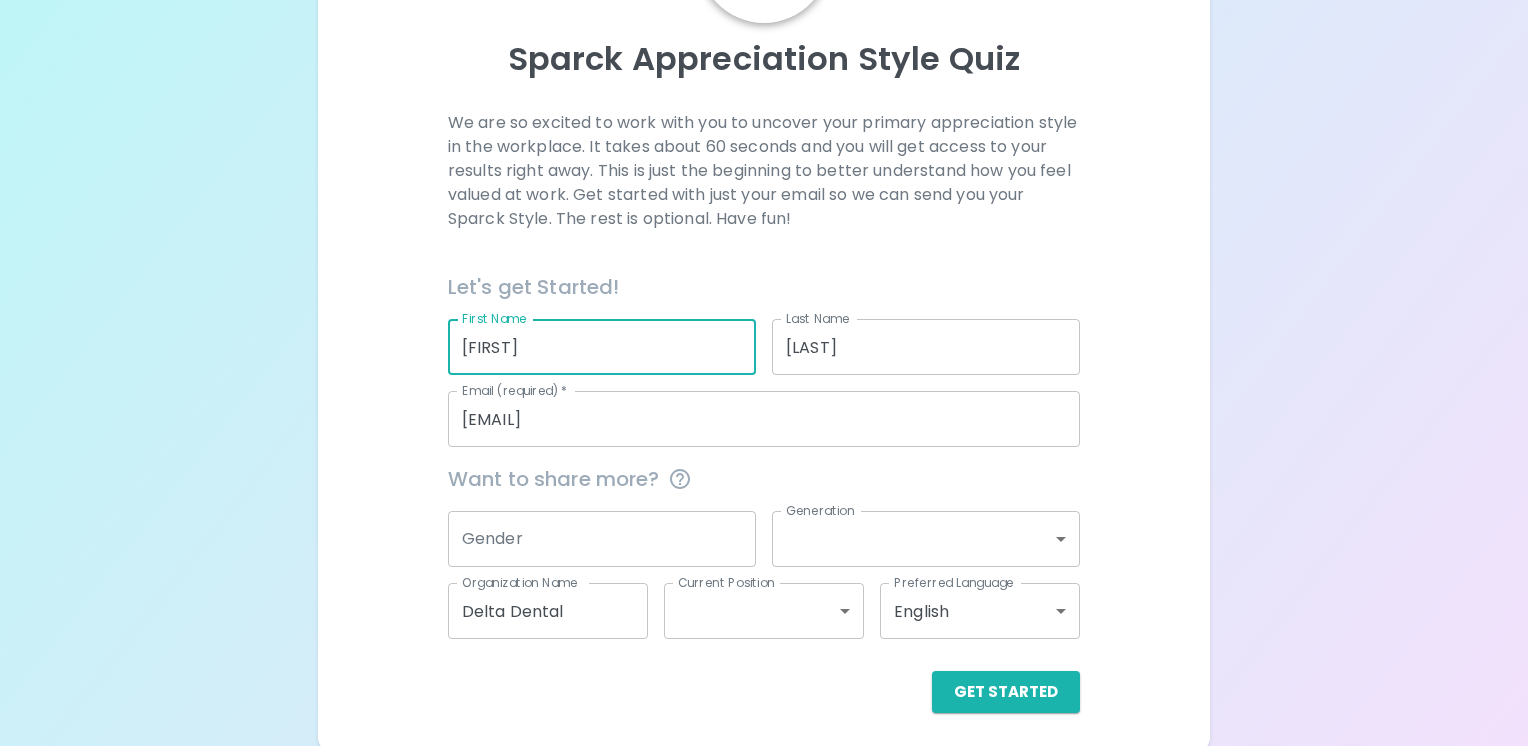click on "Sparck Appreciation Style Quiz We are so excited to work with you to uncover your primary appreciation style in the workplace. It takes about 60 seconds and you will get access to your results right away. This is just the beginning to better understand how you feel valued at work. Get started with just your email so we can send you your Sparck Style. The rest is optional. Have fun! Let's get Started! First Name [FIRST] First Name Last Name [LAST] Last Name Email (required)   * [EMAIL] Email (required)   * Want to share more? Gender Gender Generation ​ Generation Organization Name Delta Dental Organization Name Current Position ​ Current Position Preferred Language English en Preferred Language Get Started   English Español العربية‏ Português" at bounding box center (764, 276) 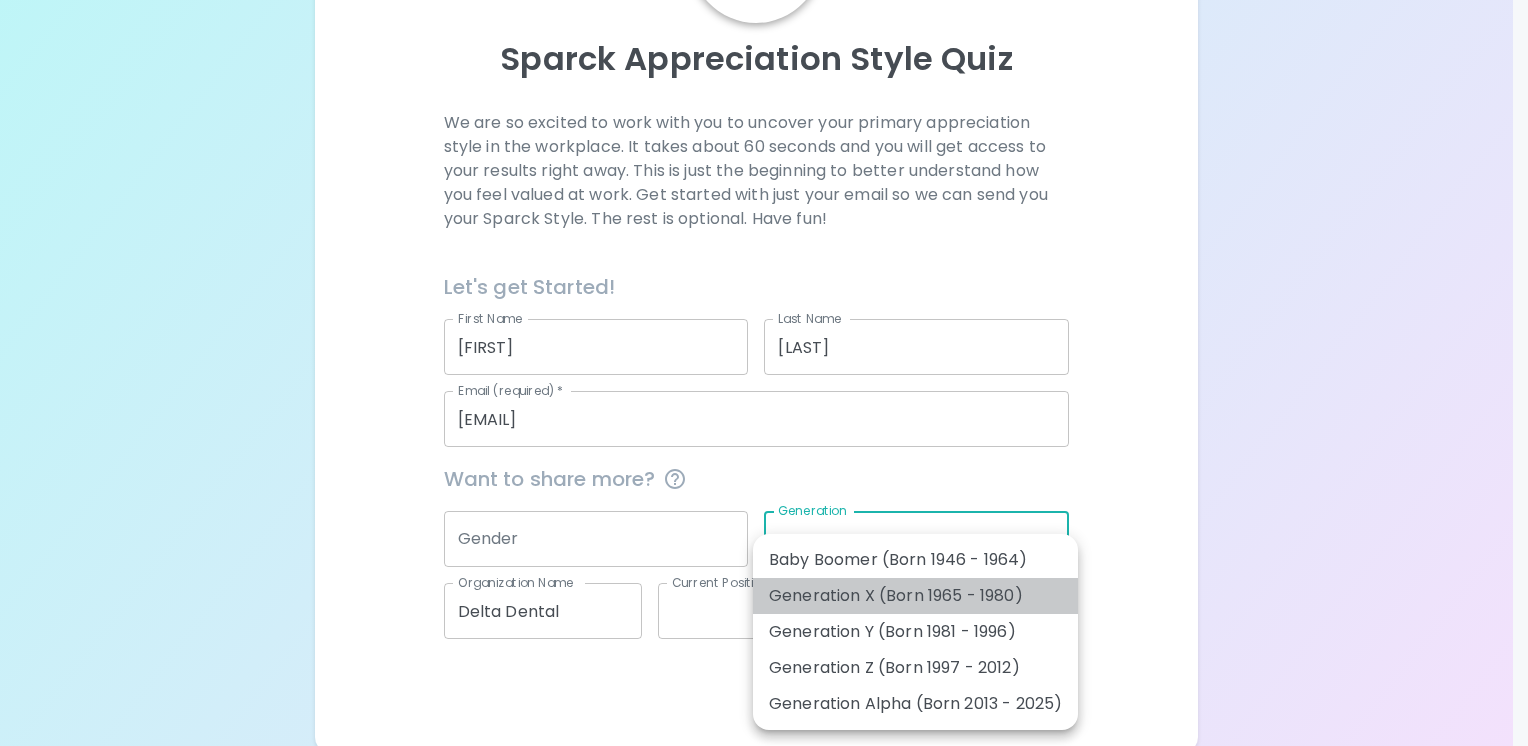 click on "Generation X (Born 1965 - 1980)" at bounding box center [915, 596] 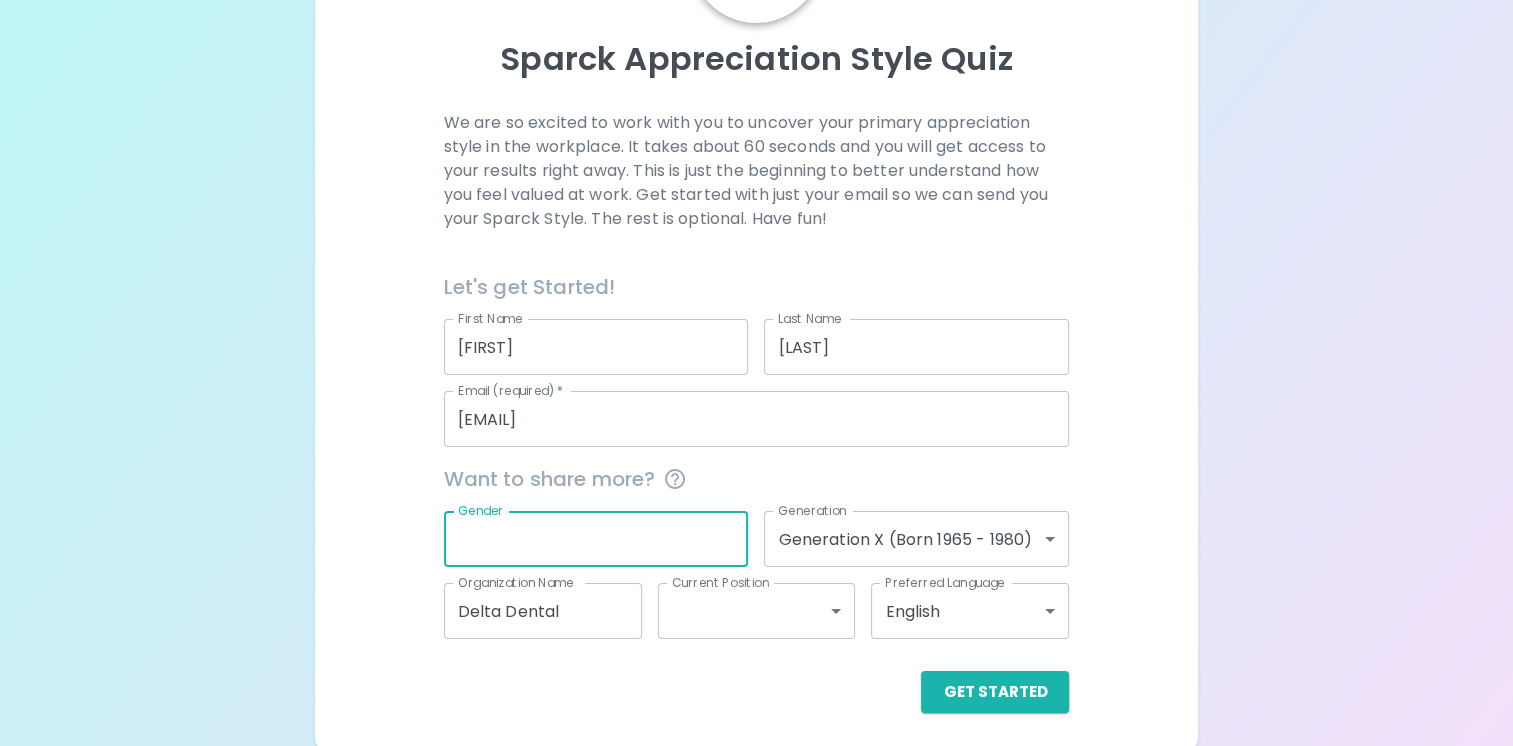 click on "Gender" at bounding box center (596, 539) 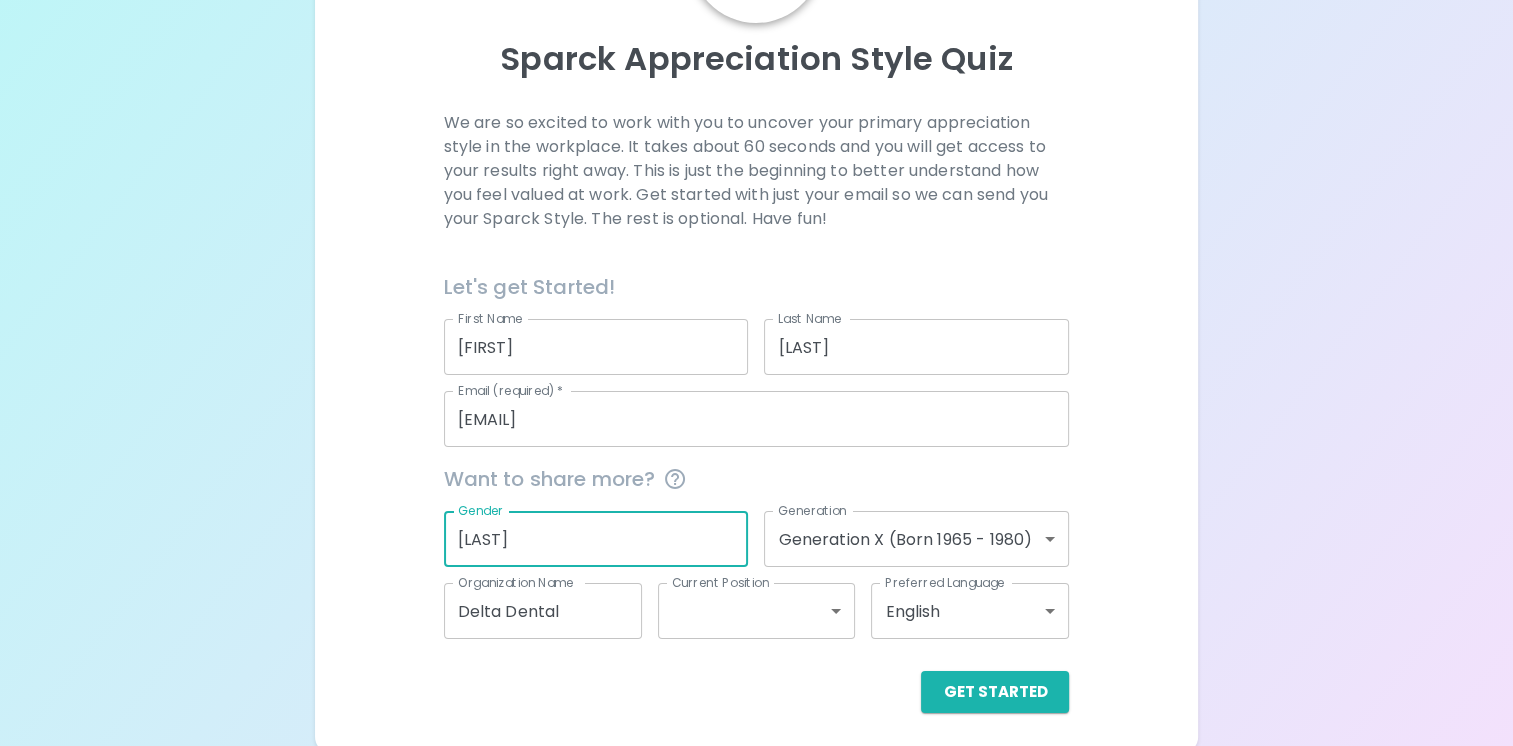 click on "[LAST]" at bounding box center (596, 539) 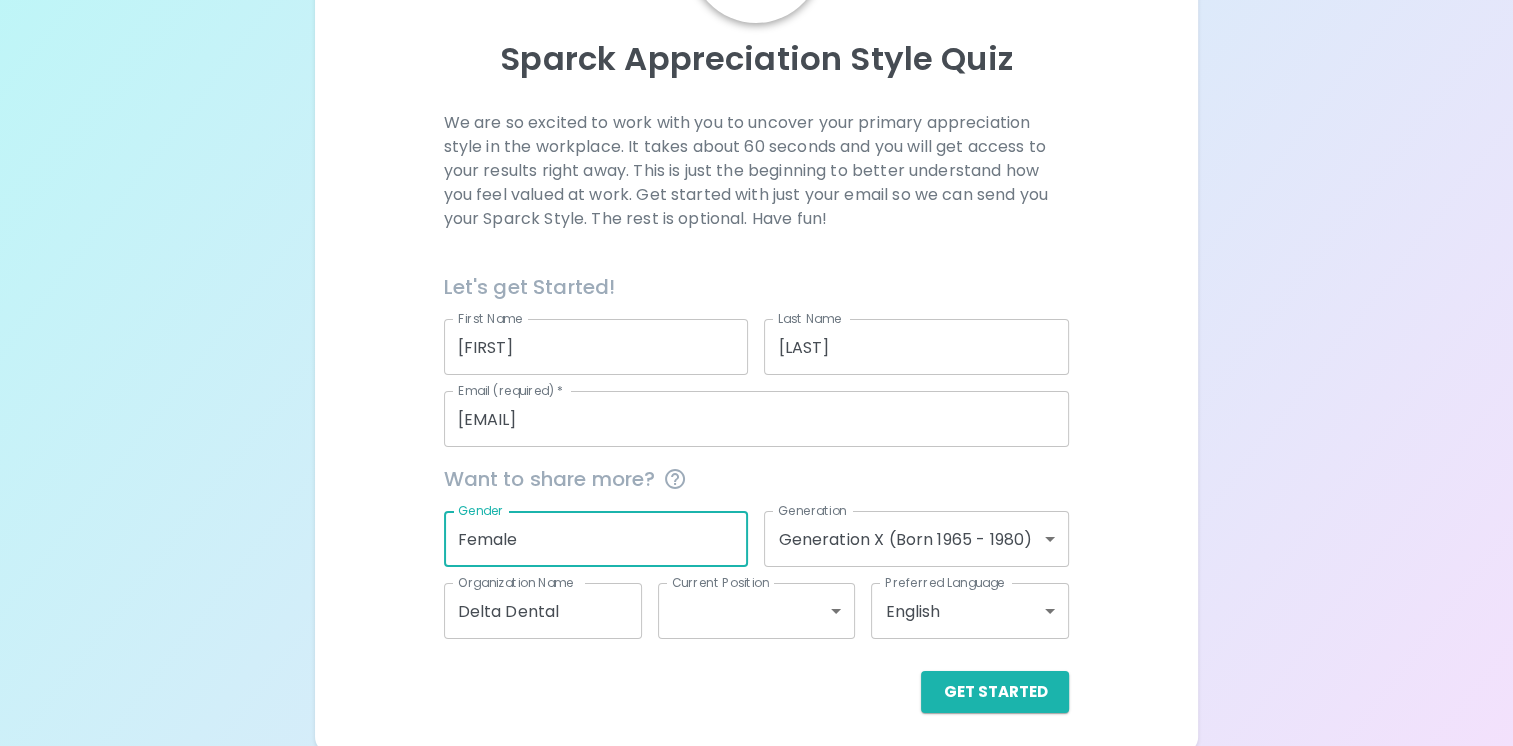 type on "Female" 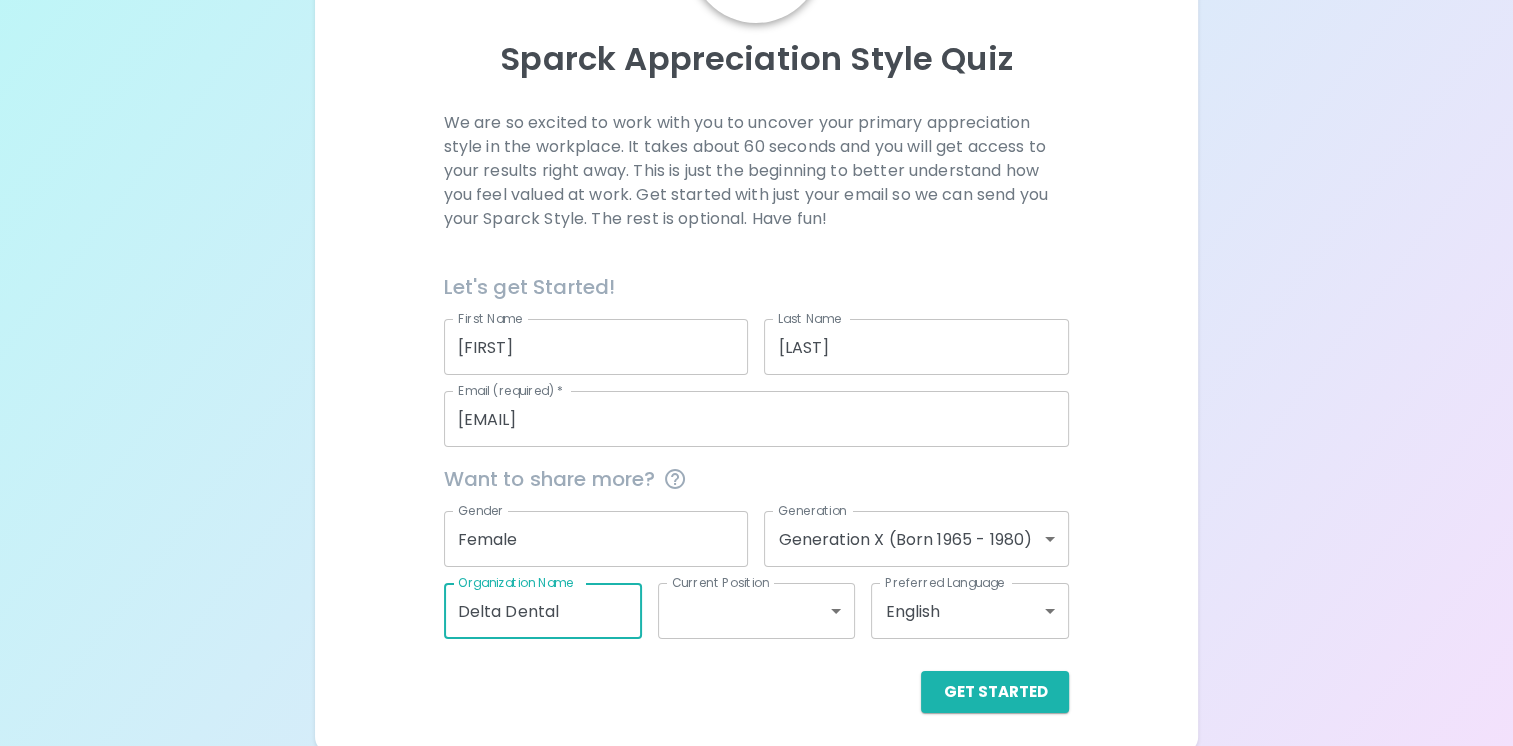 drag, startPoint x: 536, startPoint y: 614, endPoint x: 364, endPoint y: 606, distance: 172.18594 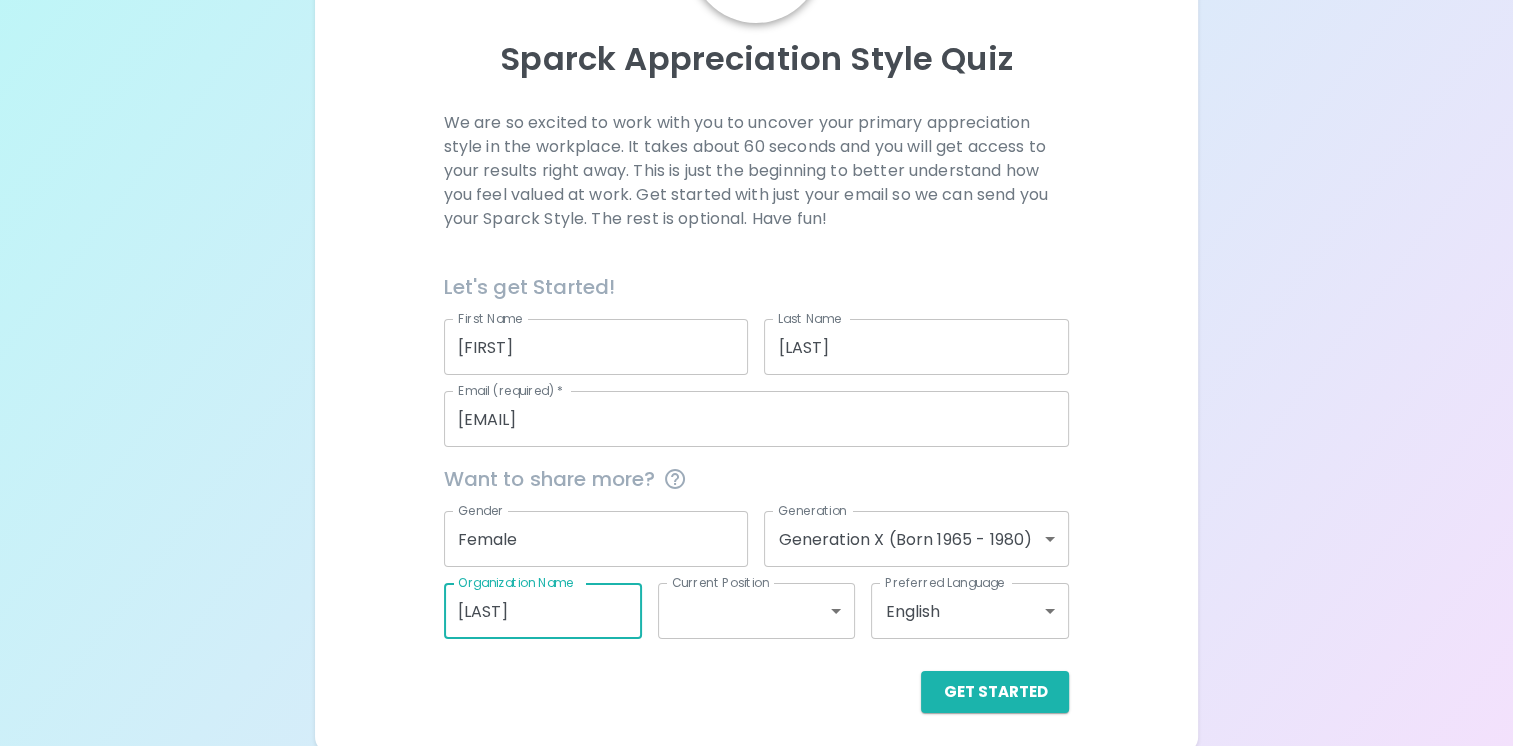 type on "[LAST]" 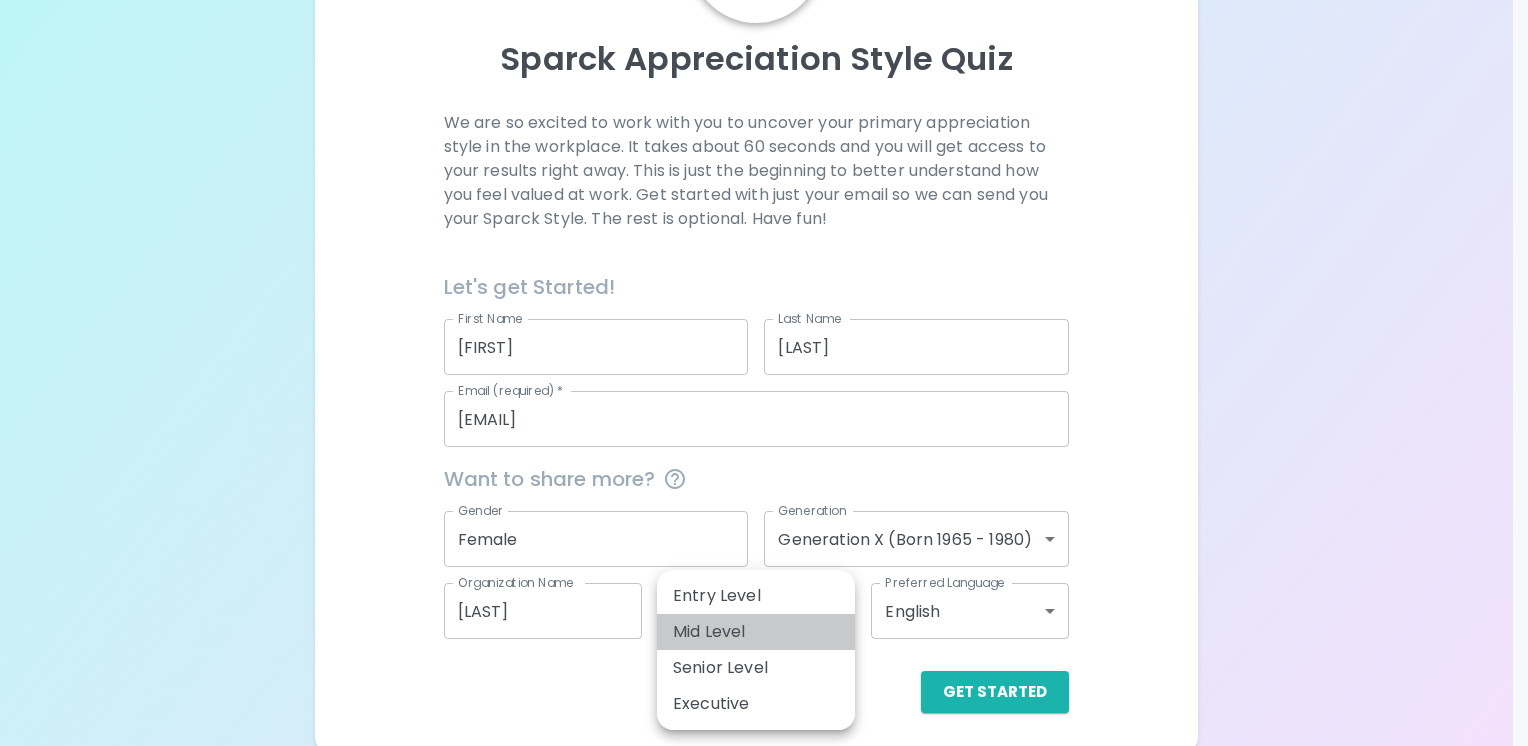click on "Mid Level" at bounding box center [756, 632] 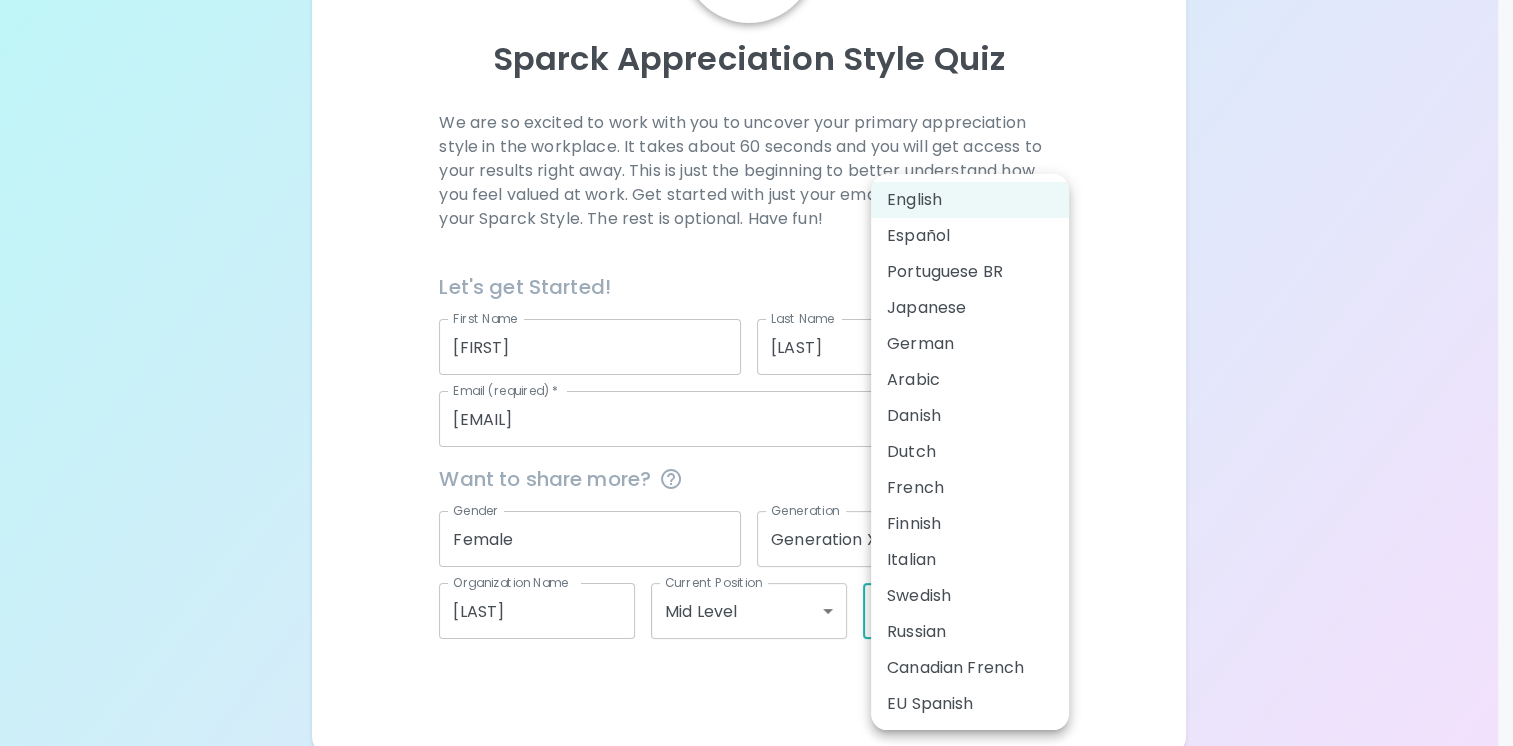 click on "Sparck Appreciation Style Quiz We are so excited to work with you to uncover your primary appreciation style in the workplace. It takes about 60 seconds and you will get access to your results right away. This is just the beginning to better understand how you feel valued at work. Get started with just your email so we can send you your Sparck Style. The rest is optional. Have fun! Let's get Started! First Name [FIRST] First Name Last Name [LAST] Last Name Email (required)   * [EMAIL] Email (required)   * Want to share more? Gender Female Gender Generation Generation X (Born 1965 - 1980) generation_x Generation Organization Name Schneider Organization Name Current Position Mid Level mid_level Current Position Preferred Language English en Preferred Language Get Started   English Español العربية‏ Português English Español Portuguese BR Japanese German Arabic Danish Dutch French Finnish Italian Swedish Russian Canadian French EU Spanish" at bounding box center (756, 276) 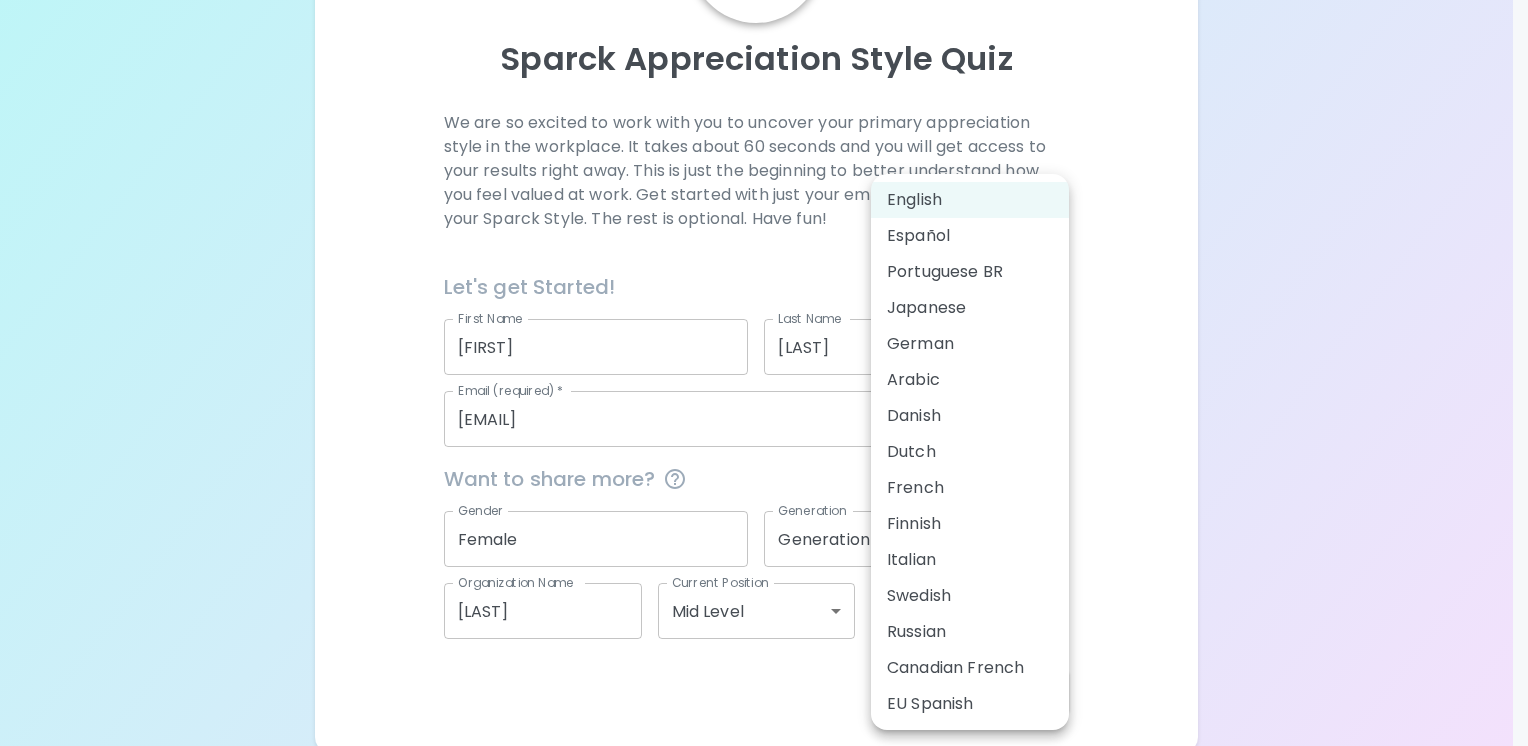 click at bounding box center (764, 373) 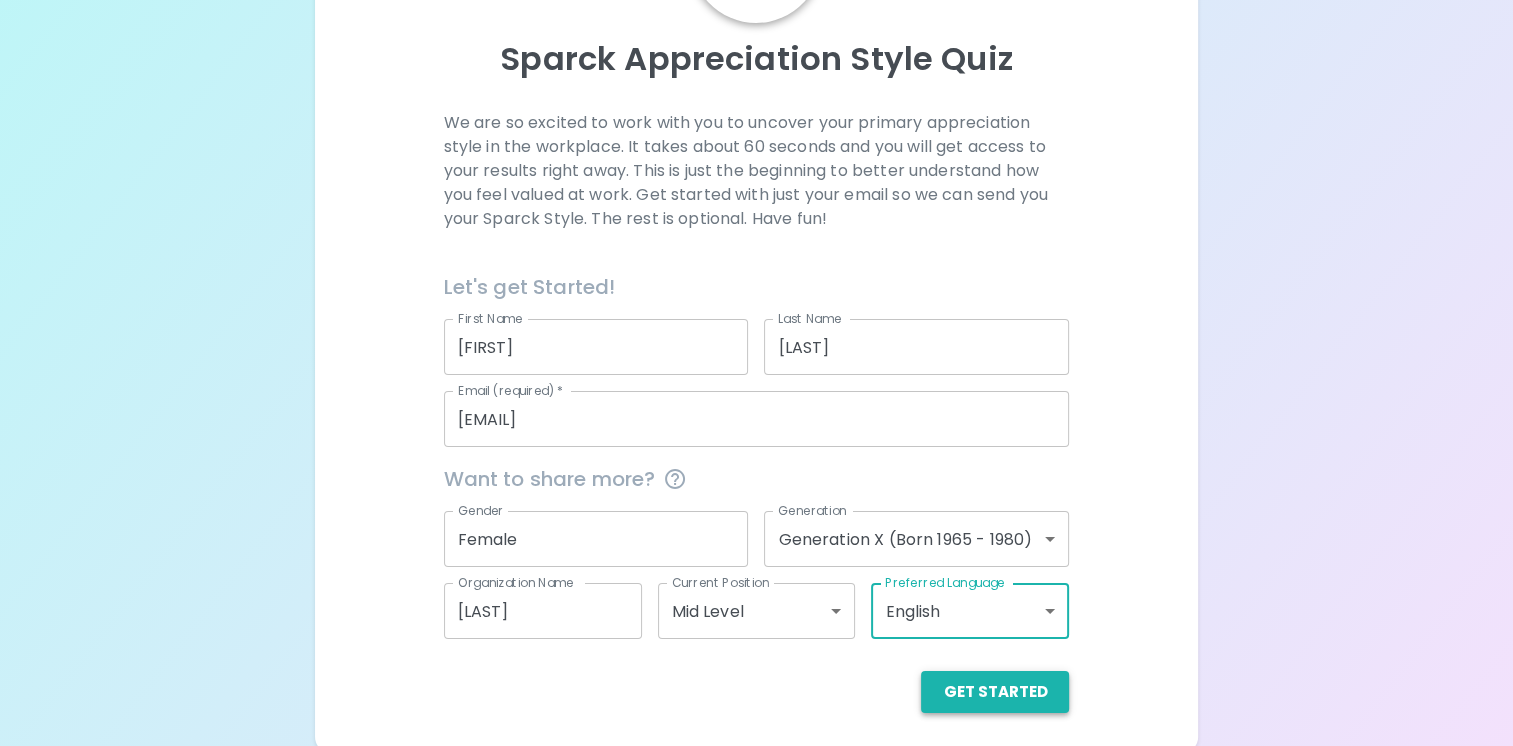 click on "Get Started" at bounding box center (995, 692) 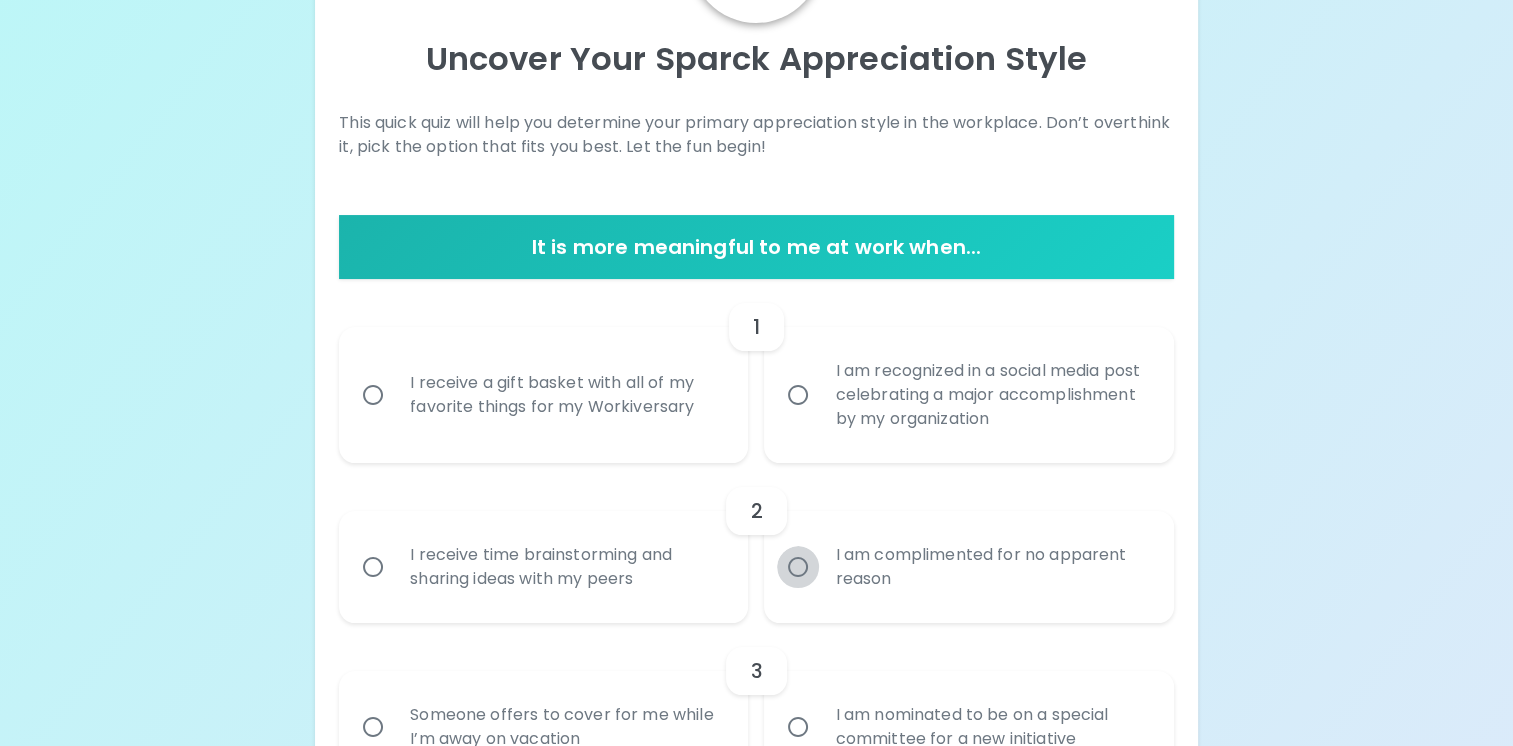 click on "I am complimented for no apparent reason" at bounding box center (798, 567) 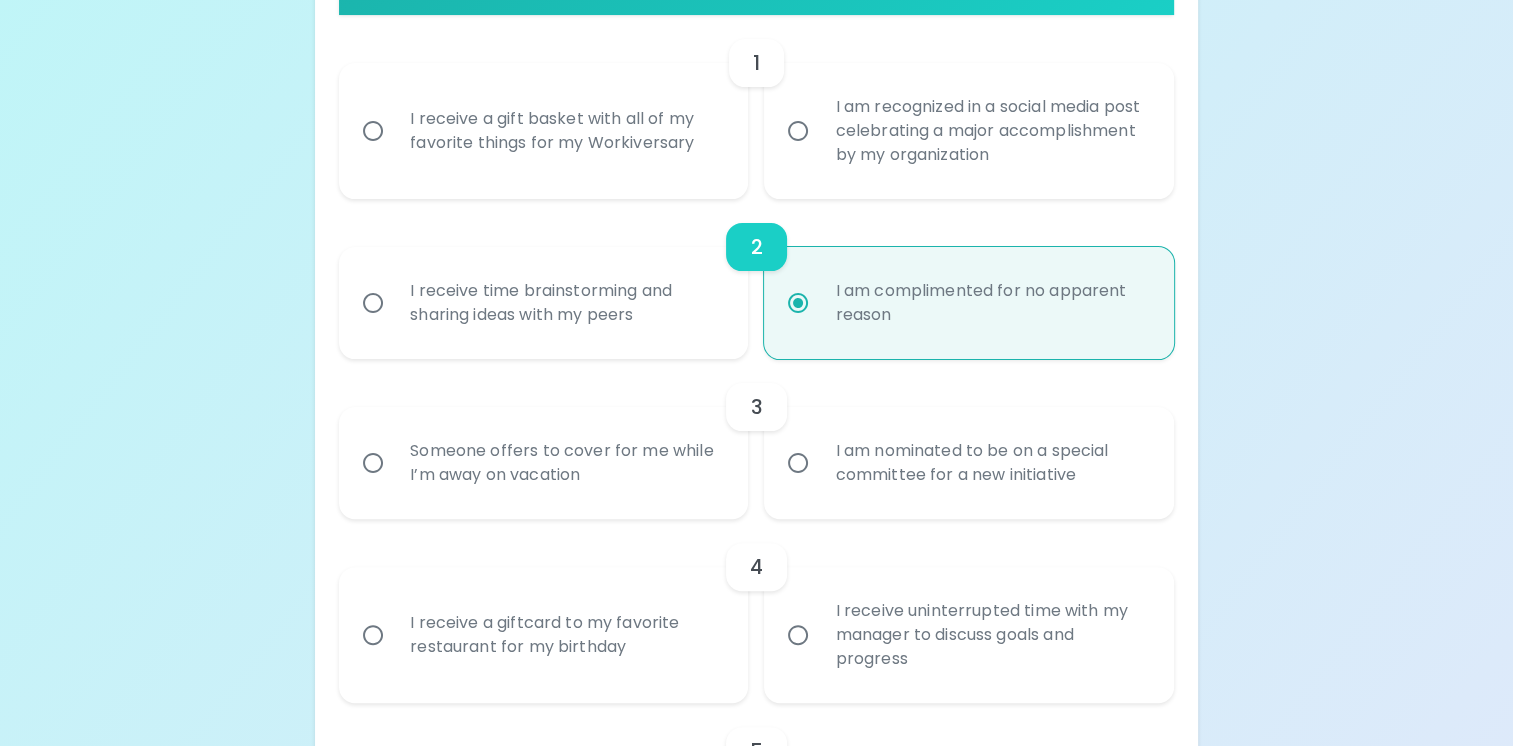 scroll, scrollTop: 560, scrollLeft: 0, axis: vertical 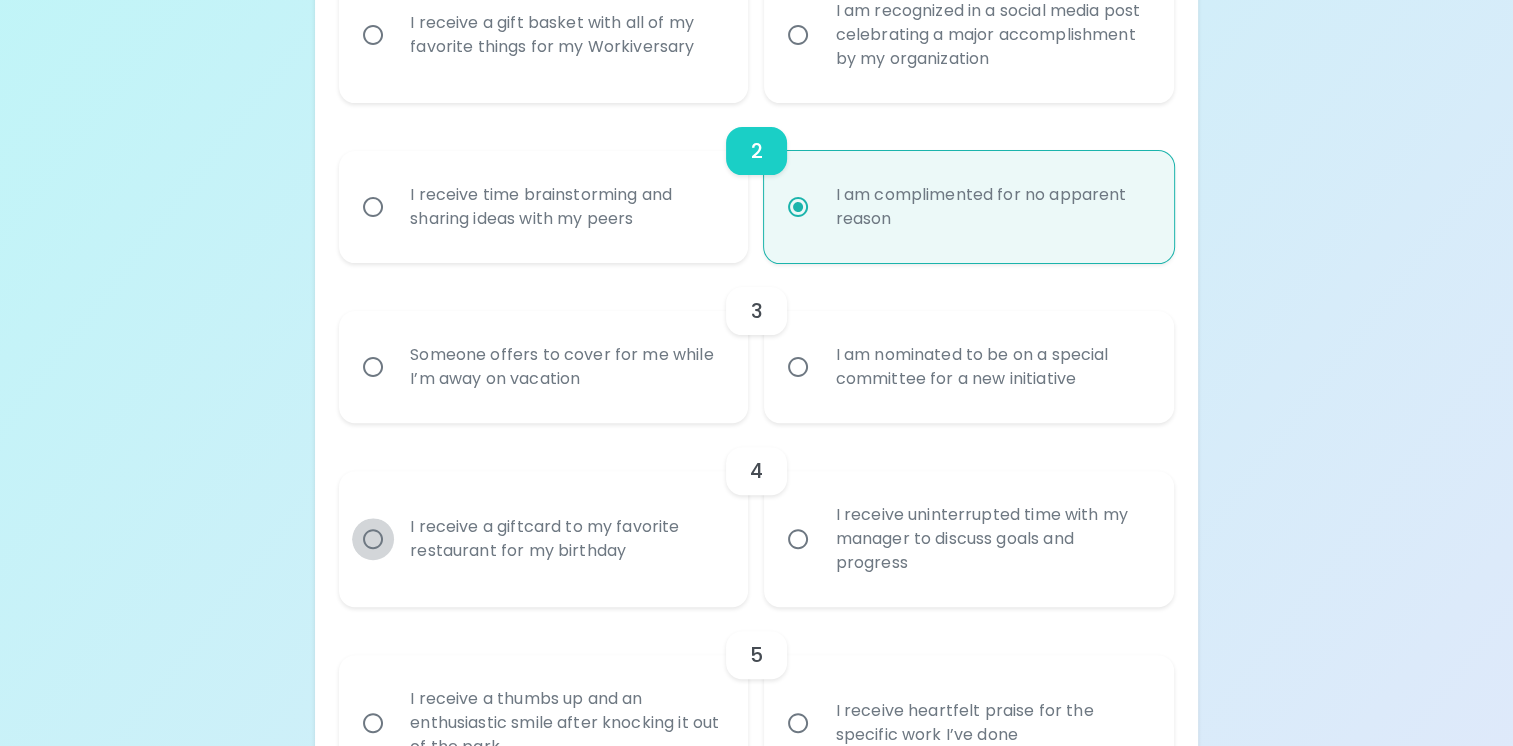 click on "I receive a giftcard to my favorite restaurant for my birthday" at bounding box center (373, 539) 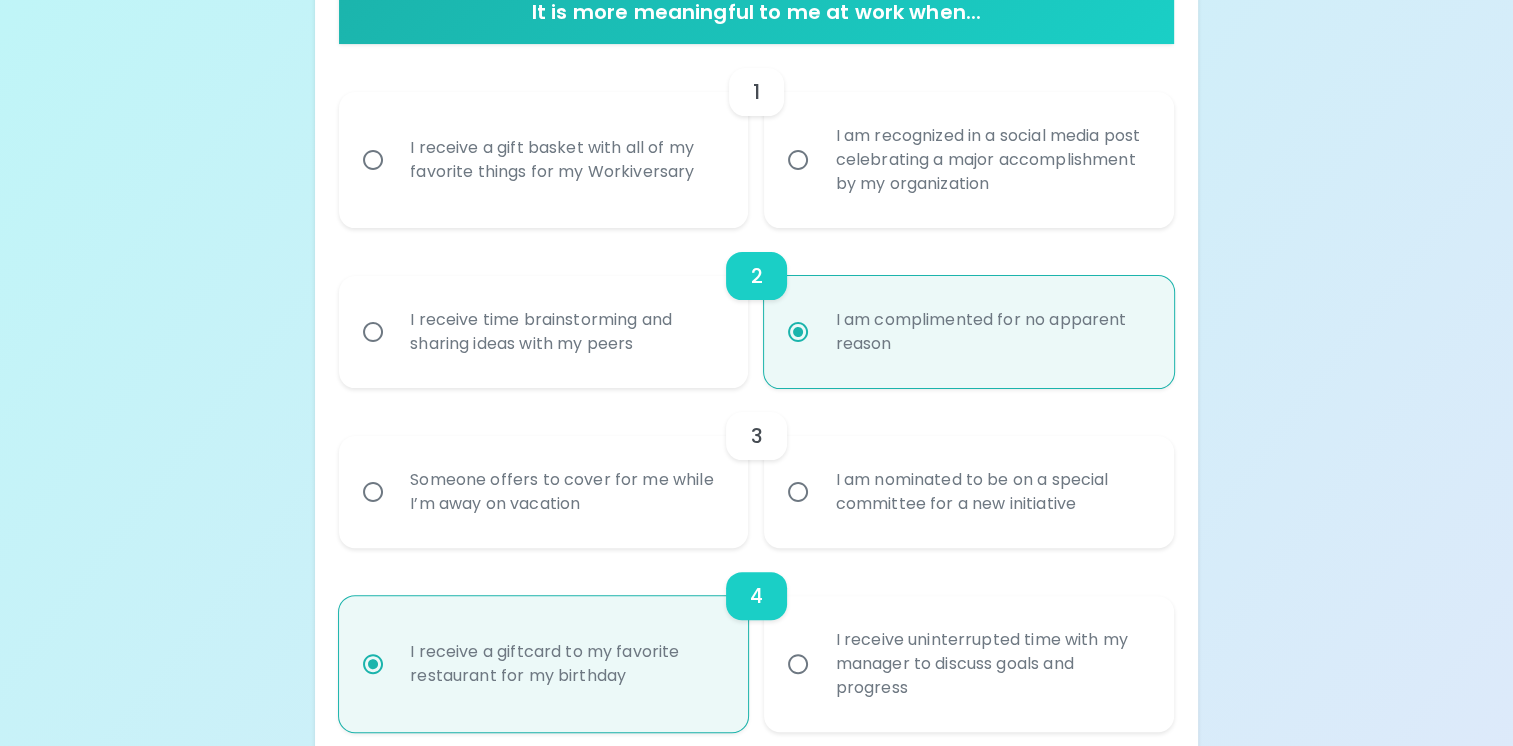 scroll, scrollTop: 420, scrollLeft: 0, axis: vertical 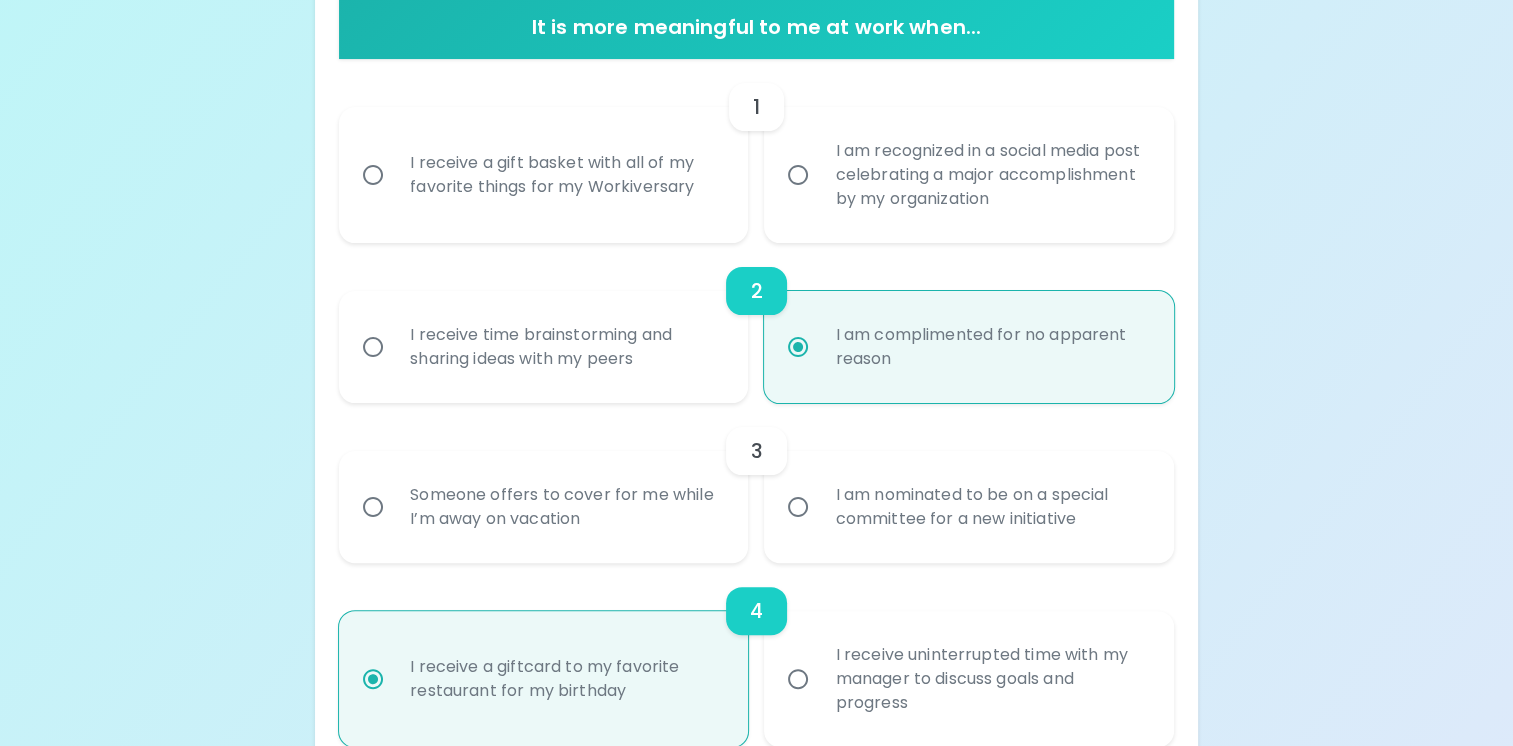 radio on "true" 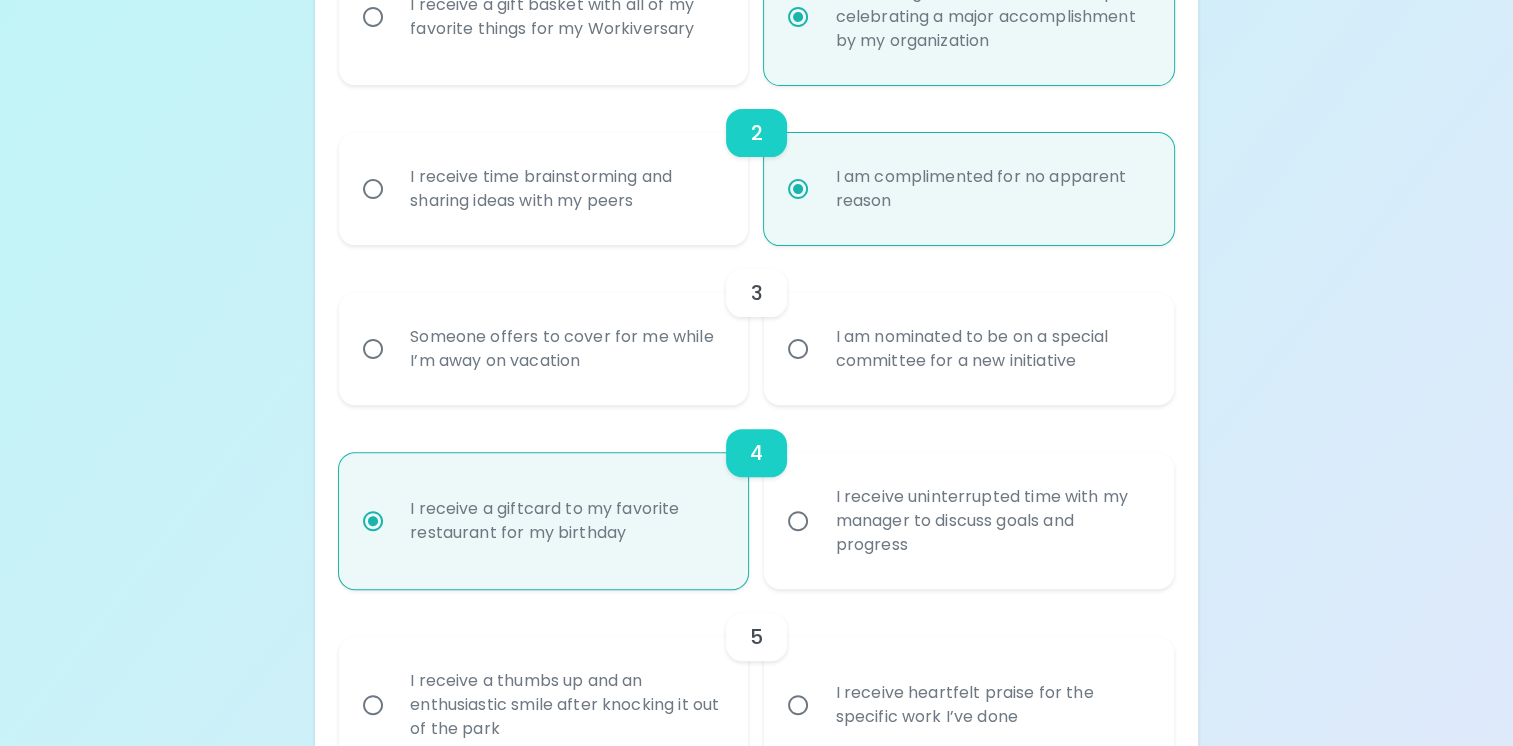 scroll, scrollTop: 580, scrollLeft: 0, axis: vertical 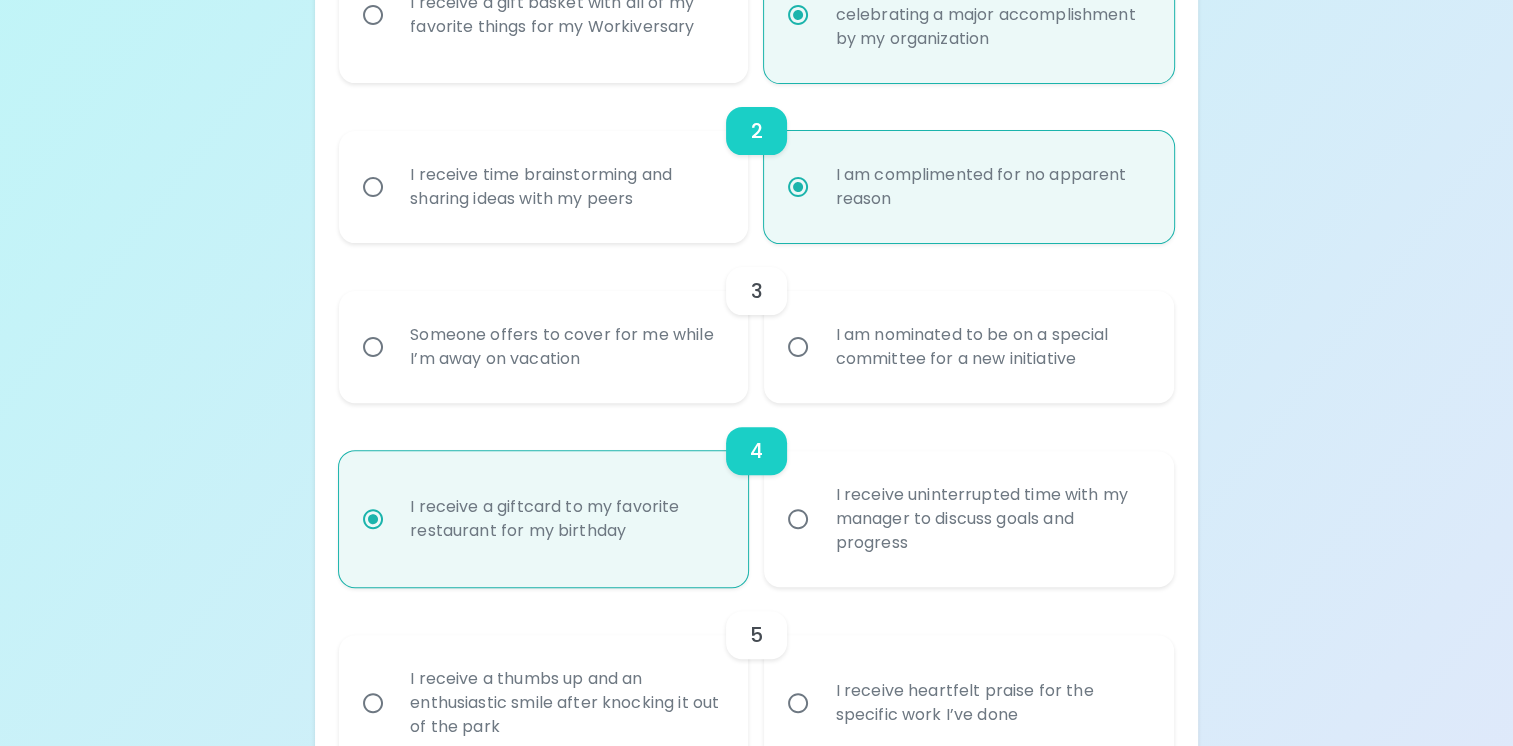 radio on "true" 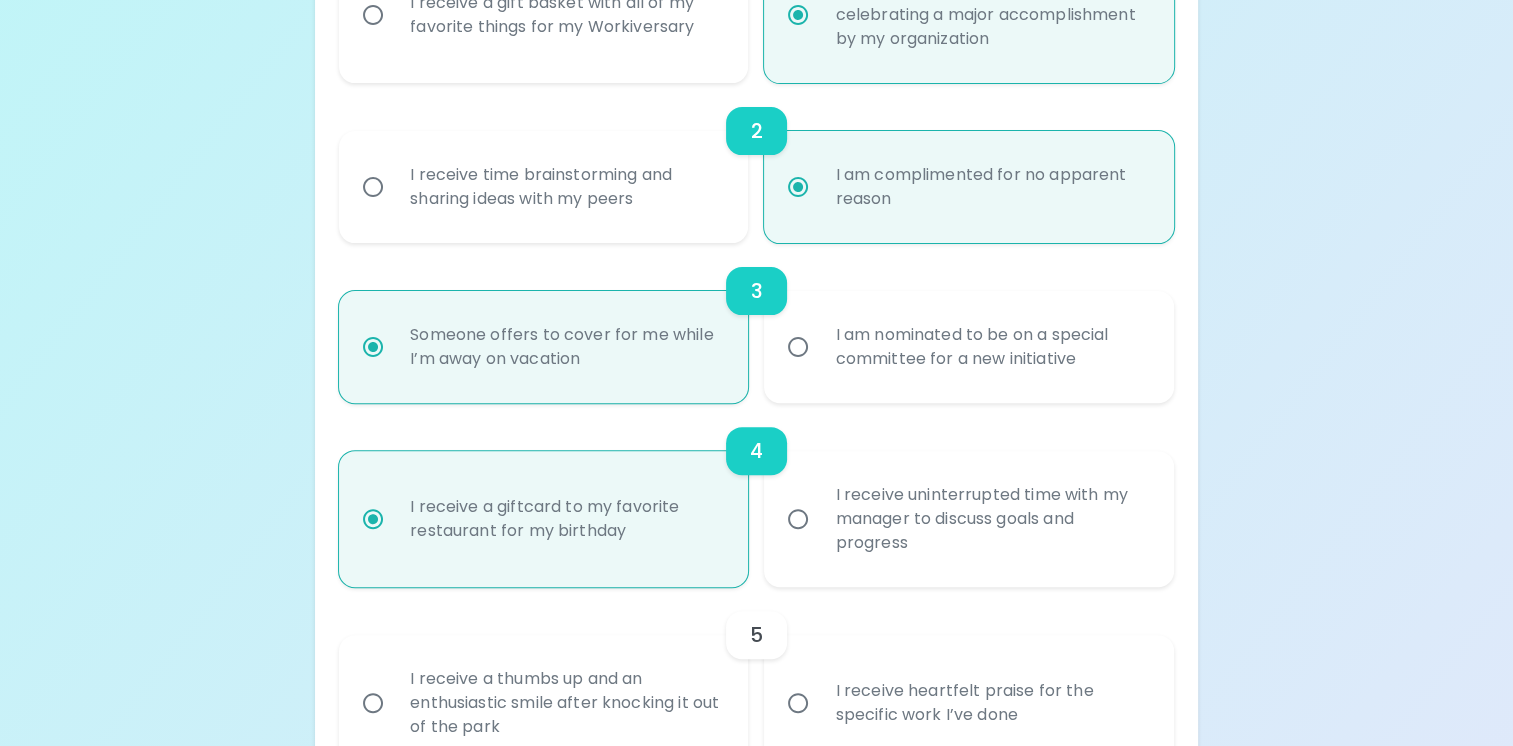 scroll, scrollTop: 740, scrollLeft: 0, axis: vertical 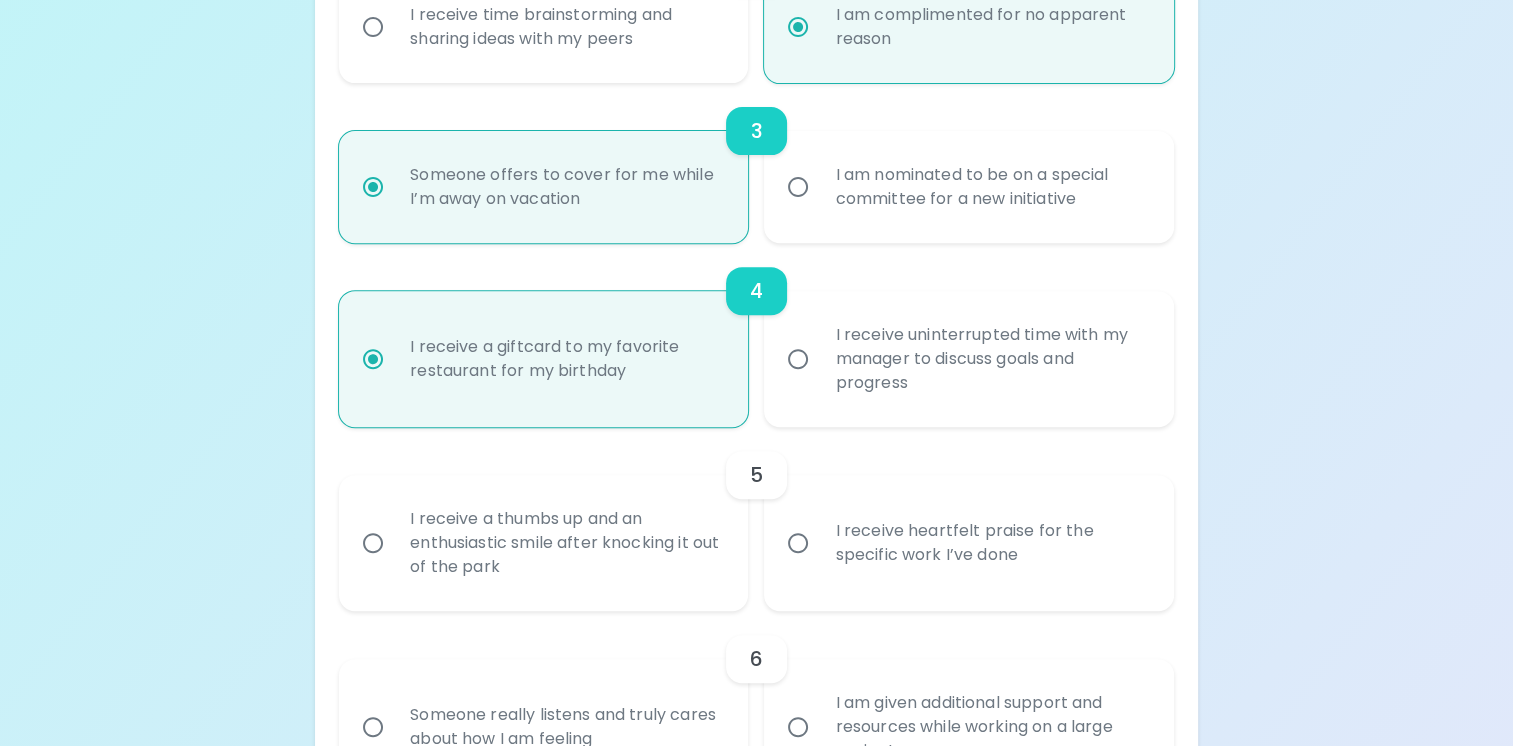 radio on "true" 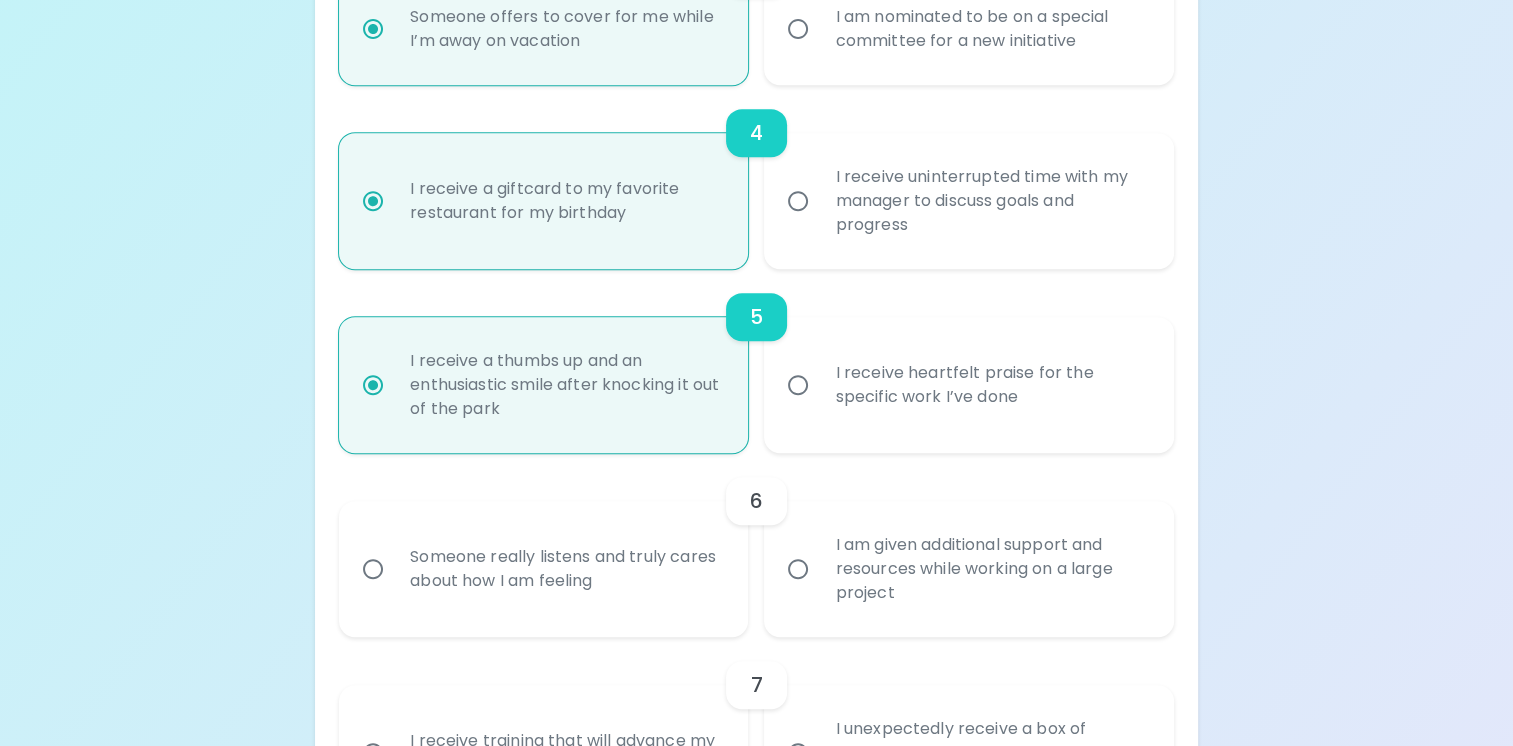scroll, scrollTop: 1200, scrollLeft: 0, axis: vertical 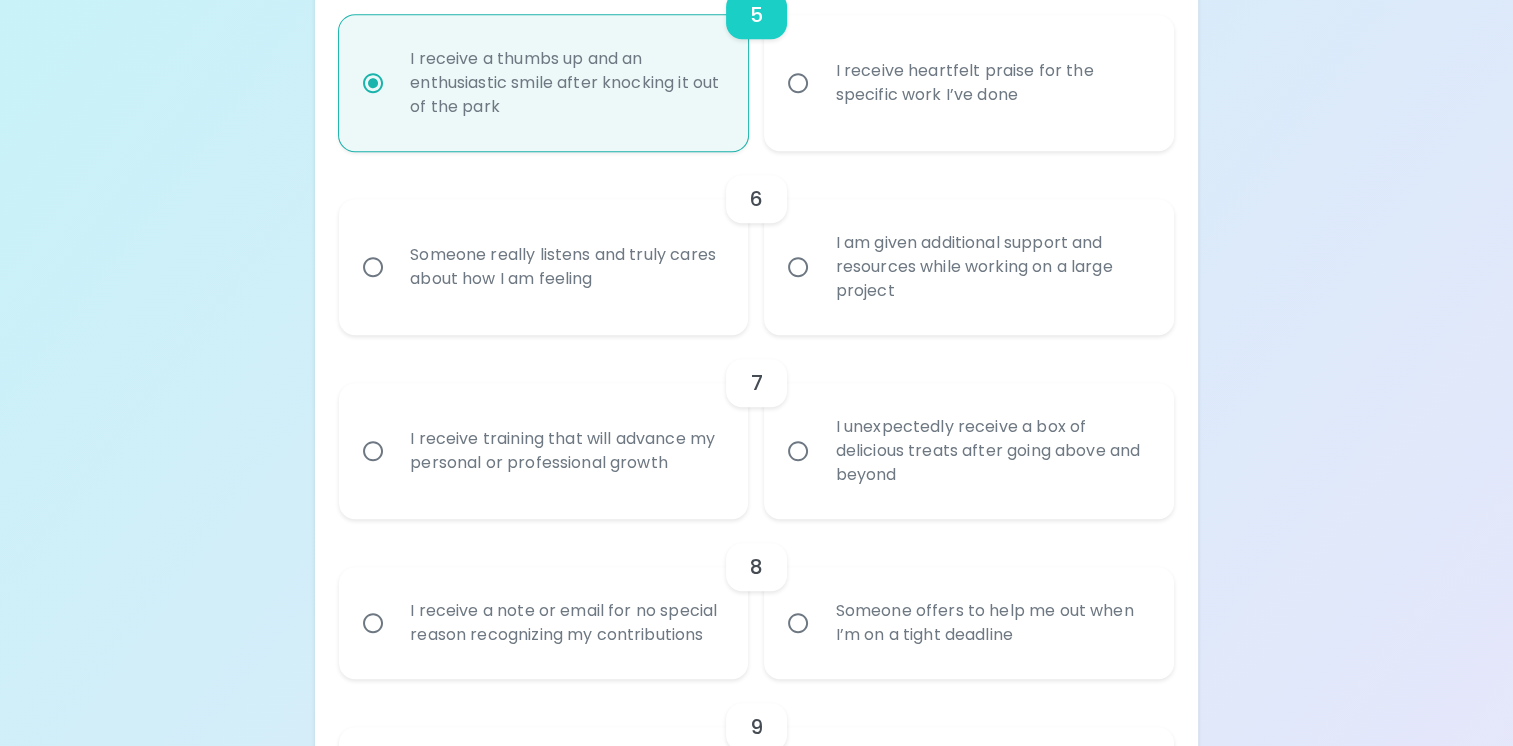 radio on "true" 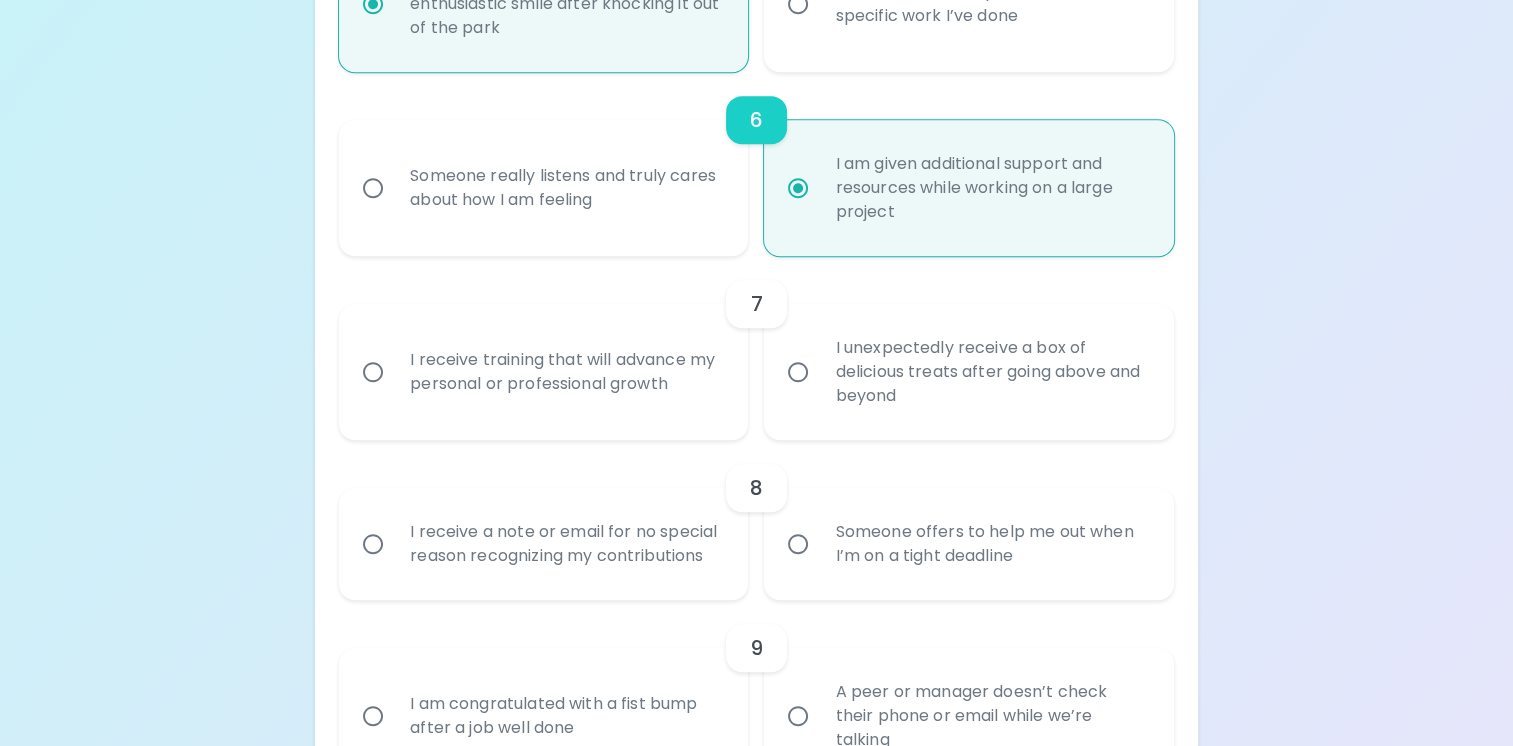scroll, scrollTop: 1360, scrollLeft: 0, axis: vertical 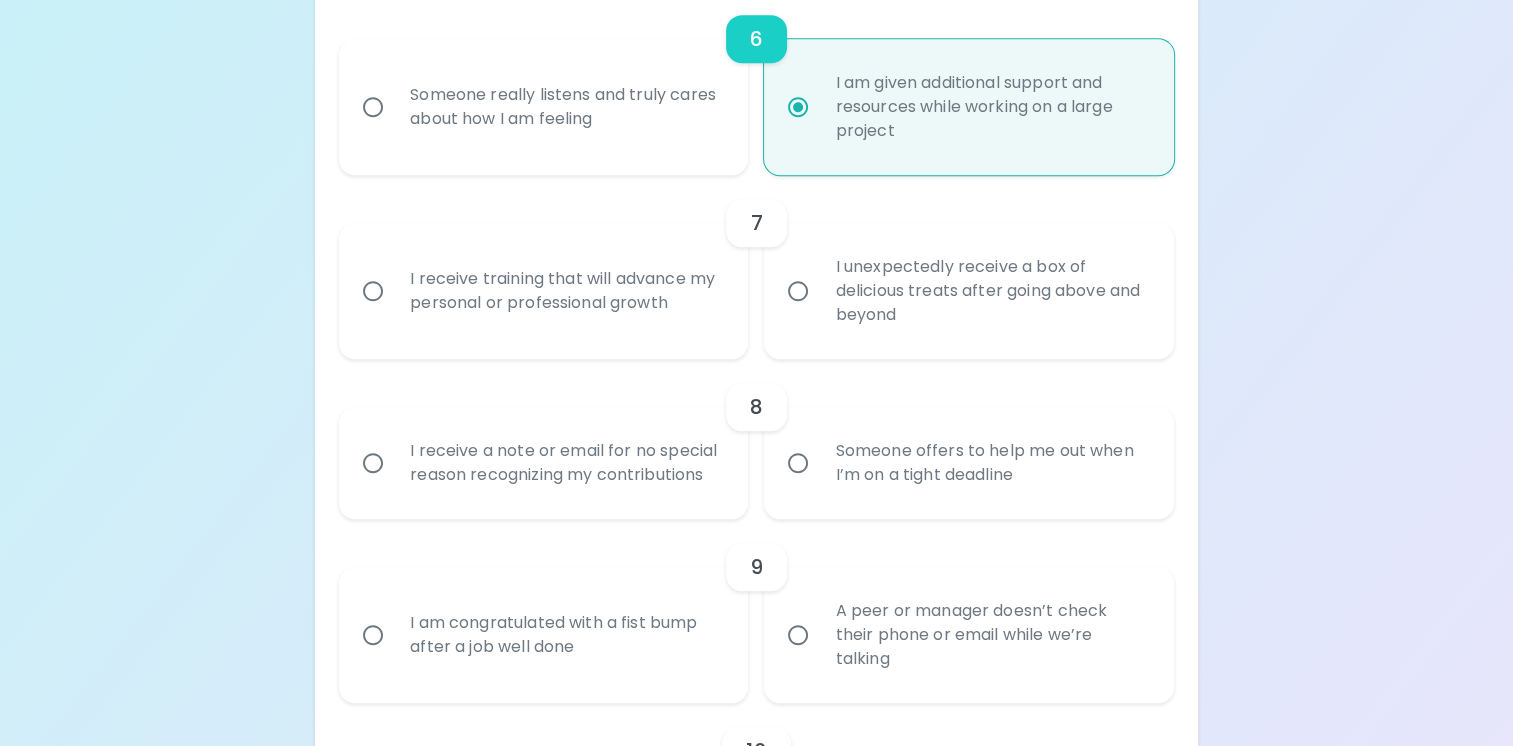 radio on "true" 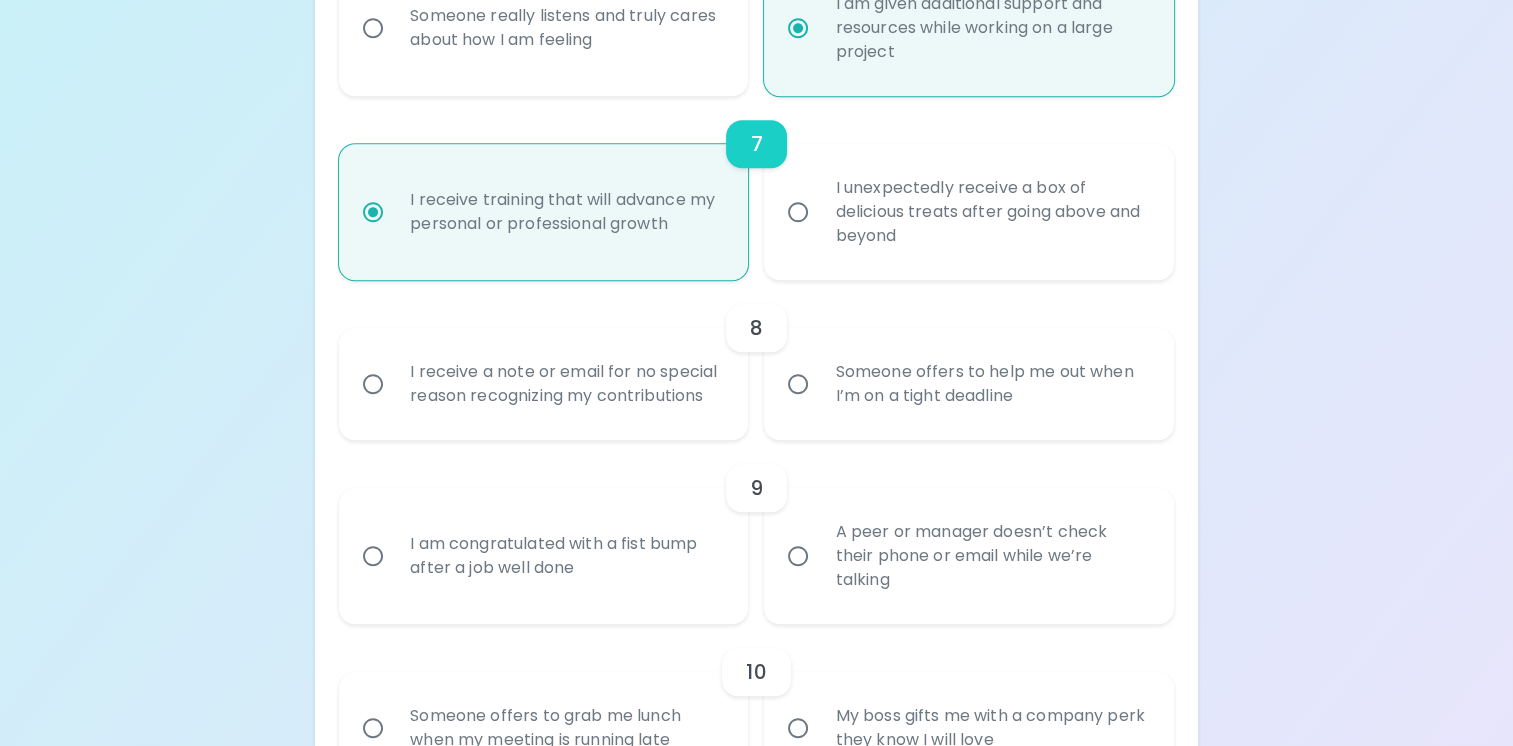 scroll, scrollTop: 1520, scrollLeft: 0, axis: vertical 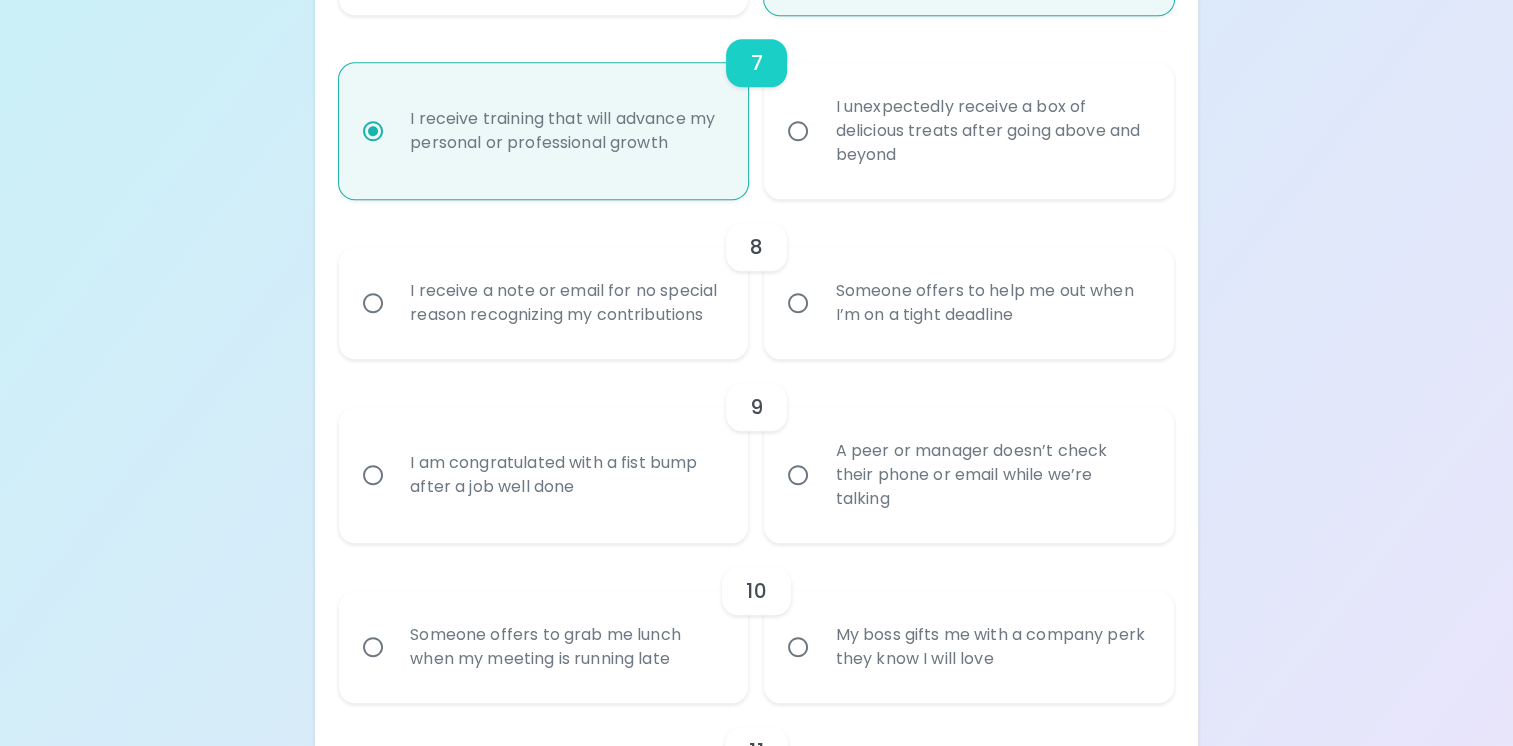 radio on "true" 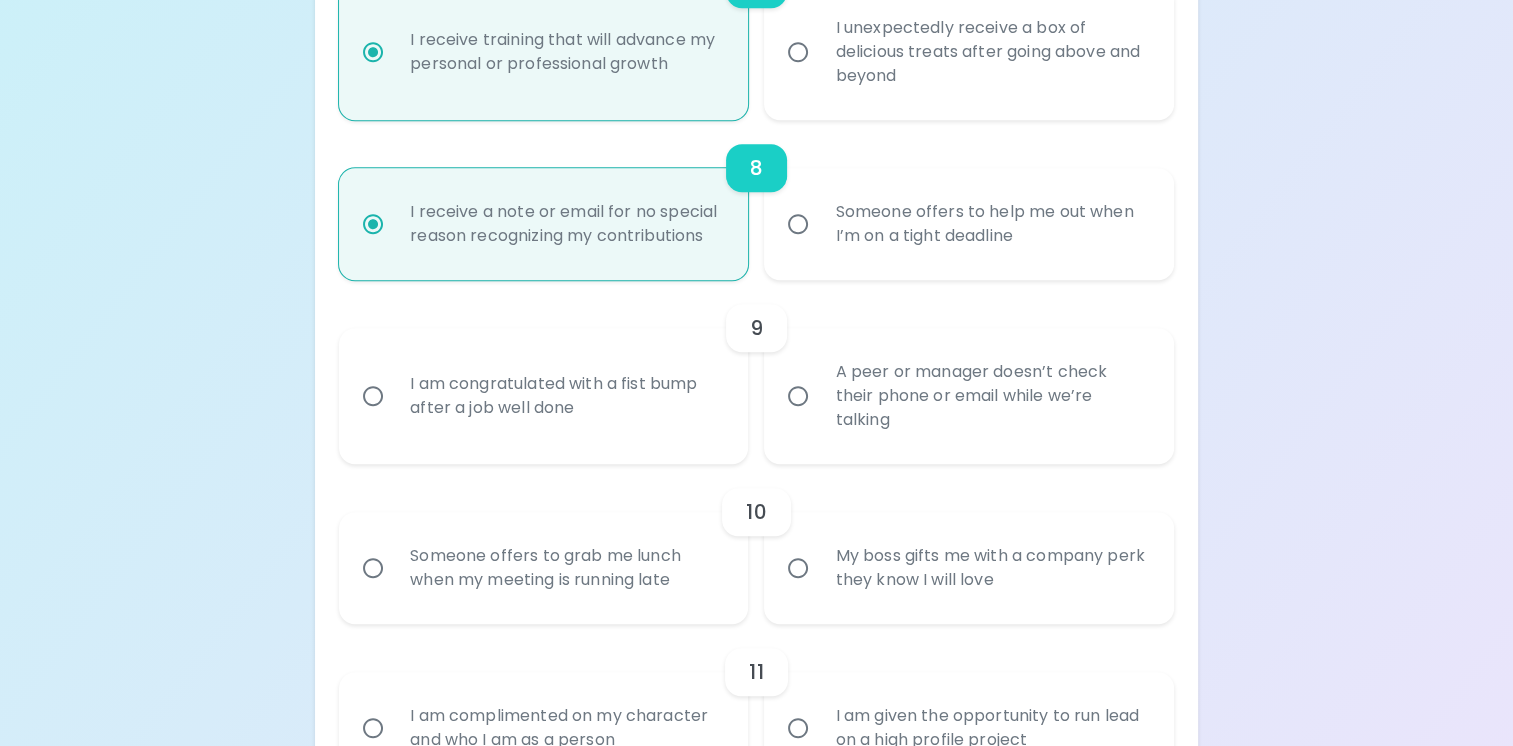 scroll, scrollTop: 1680, scrollLeft: 0, axis: vertical 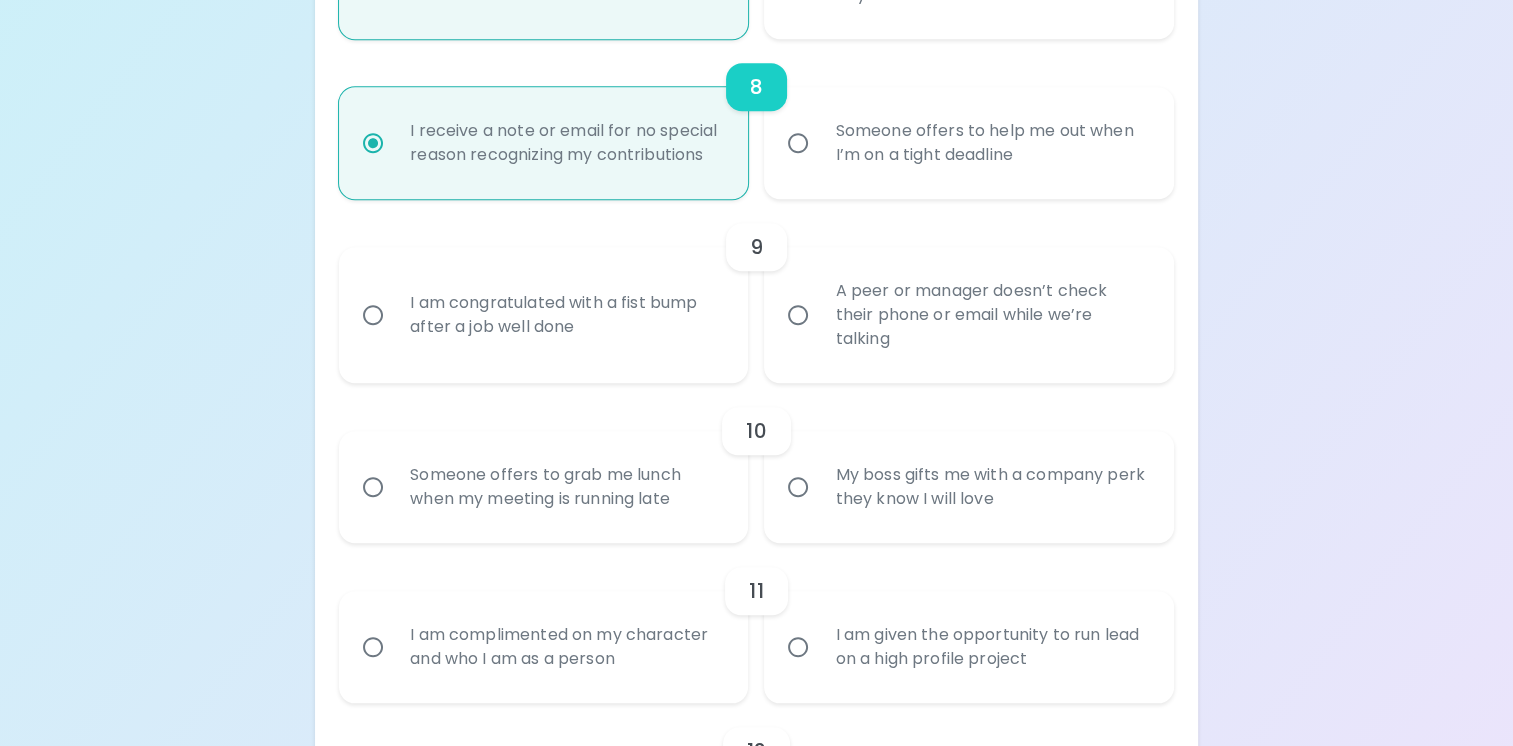 radio on "true" 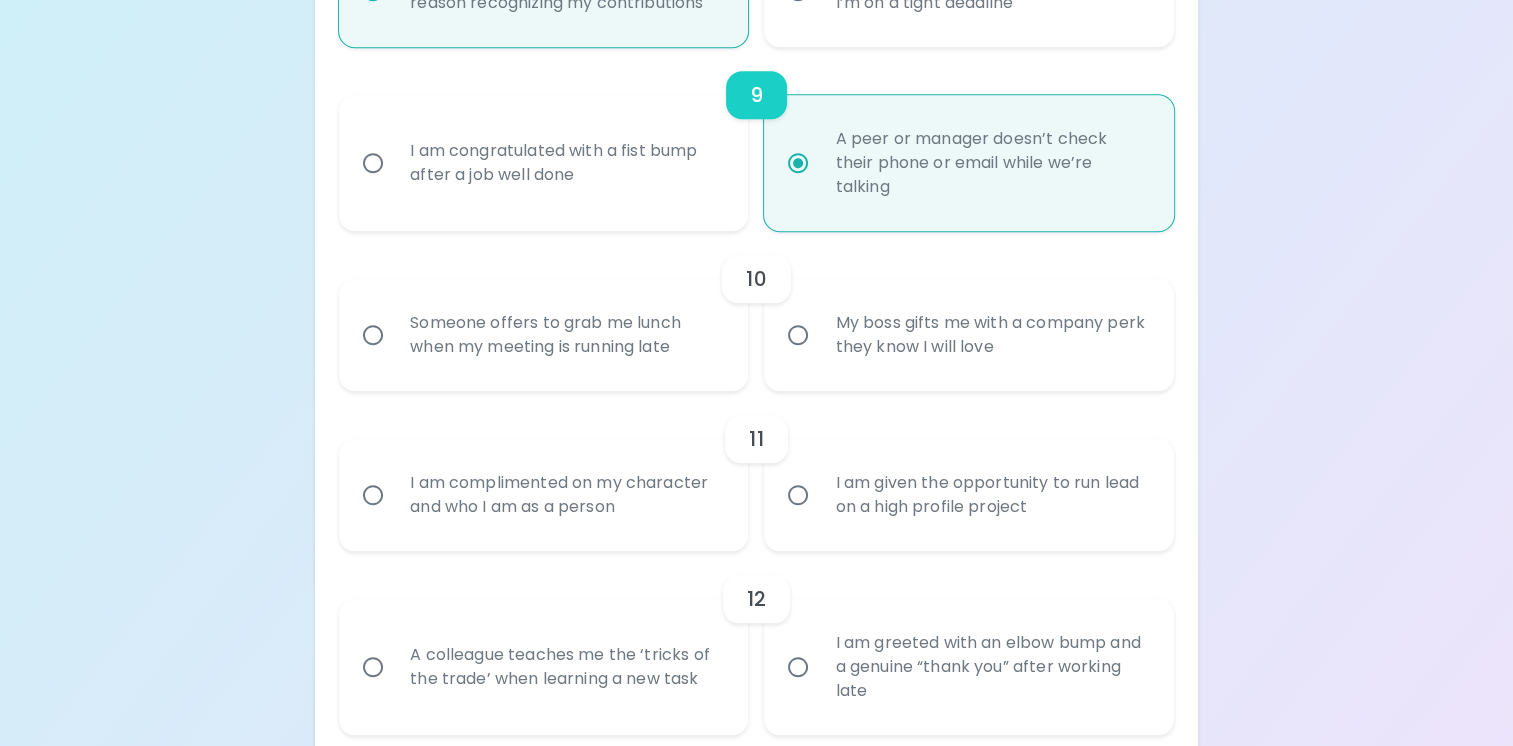 scroll, scrollTop: 1840, scrollLeft: 0, axis: vertical 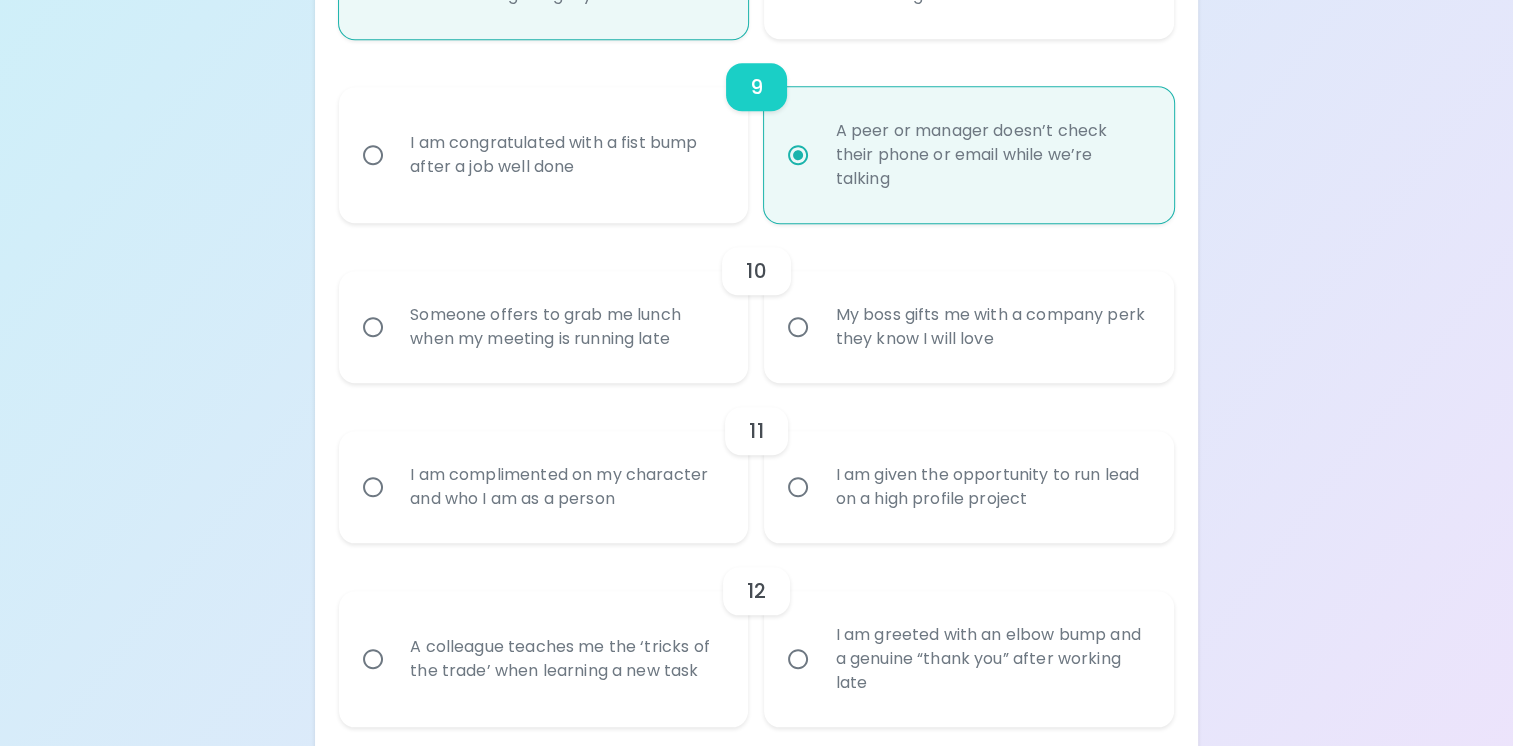 radio on "true" 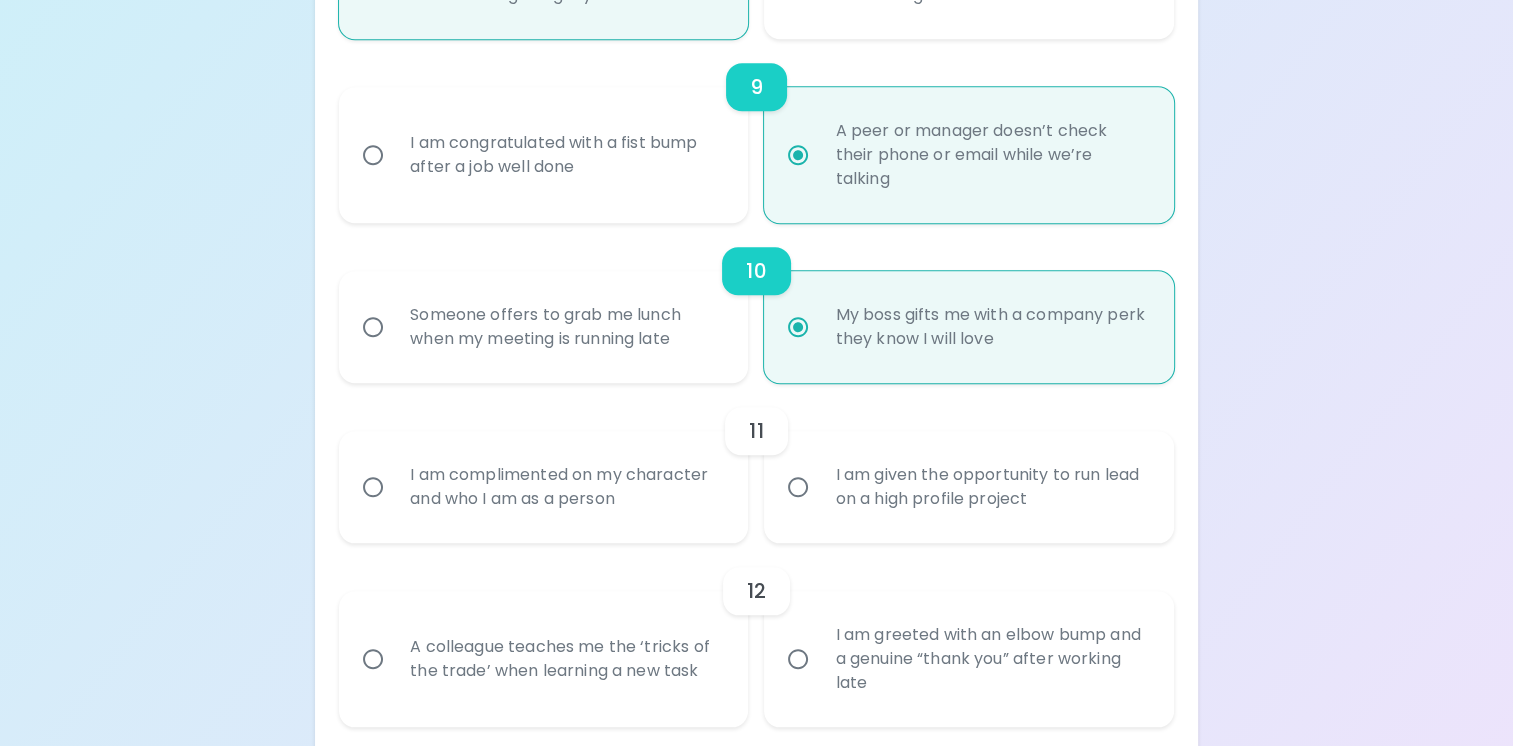 scroll, scrollTop: 2000, scrollLeft: 0, axis: vertical 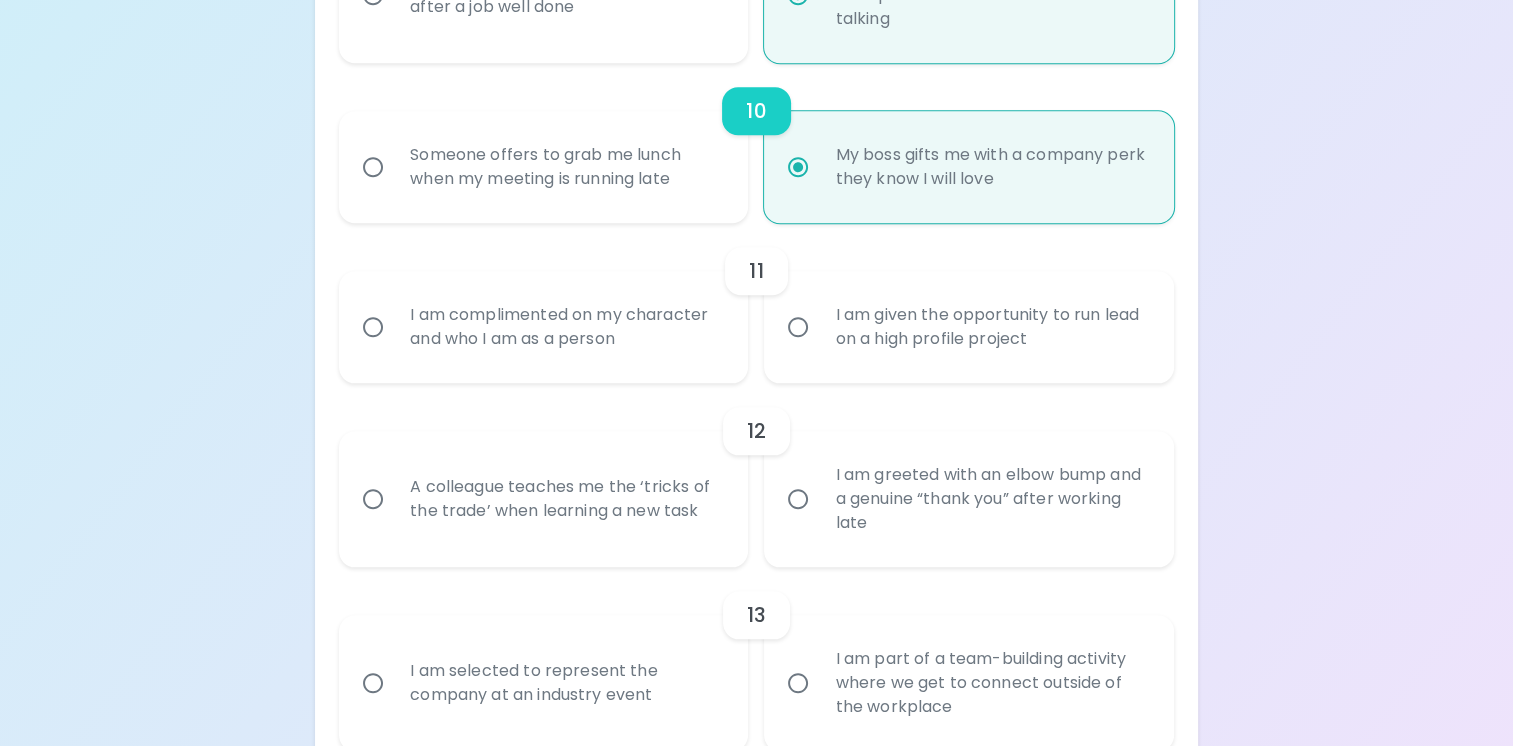 radio on "true" 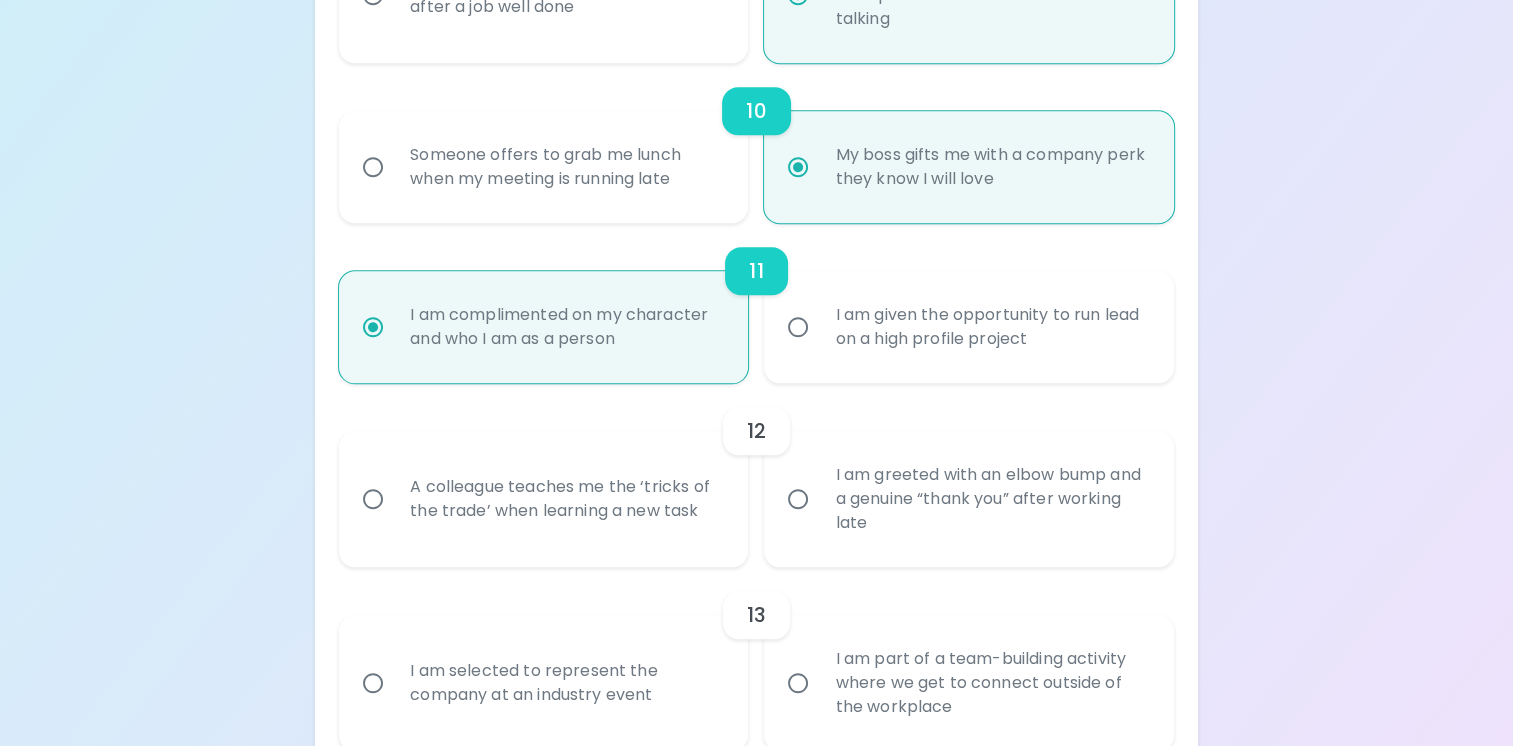 scroll, scrollTop: 2160, scrollLeft: 0, axis: vertical 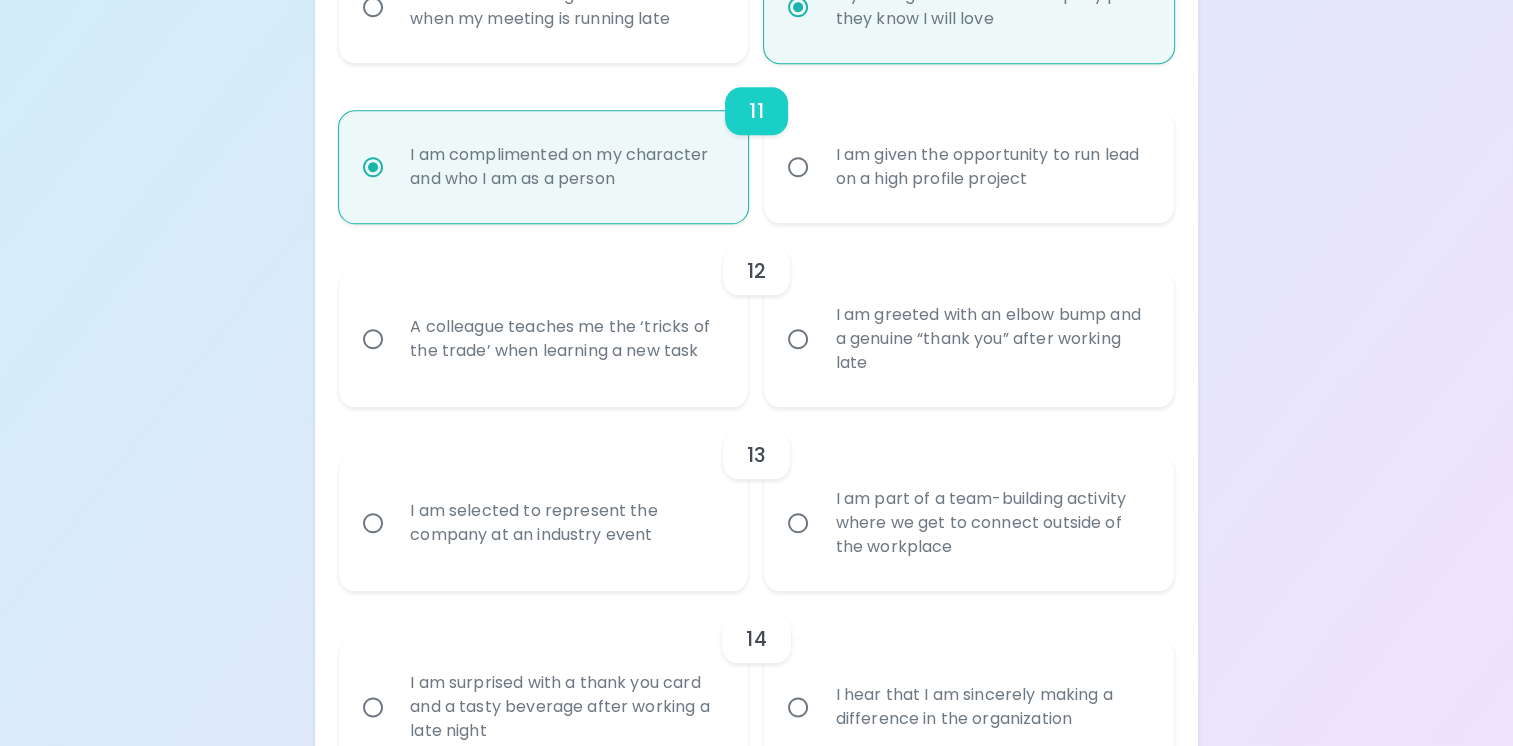 radio on "true" 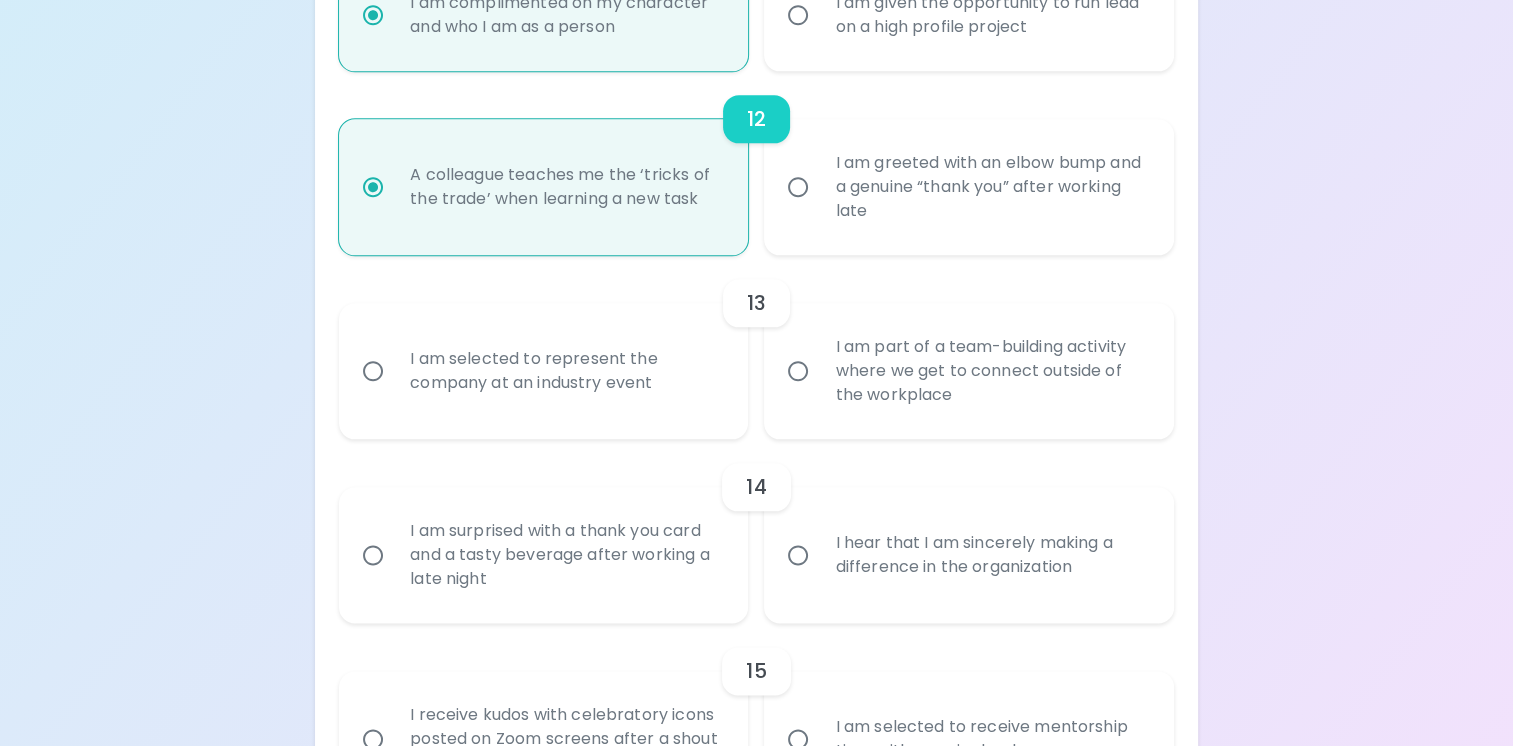 scroll, scrollTop: 2320, scrollLeft: 0, axis: vertical 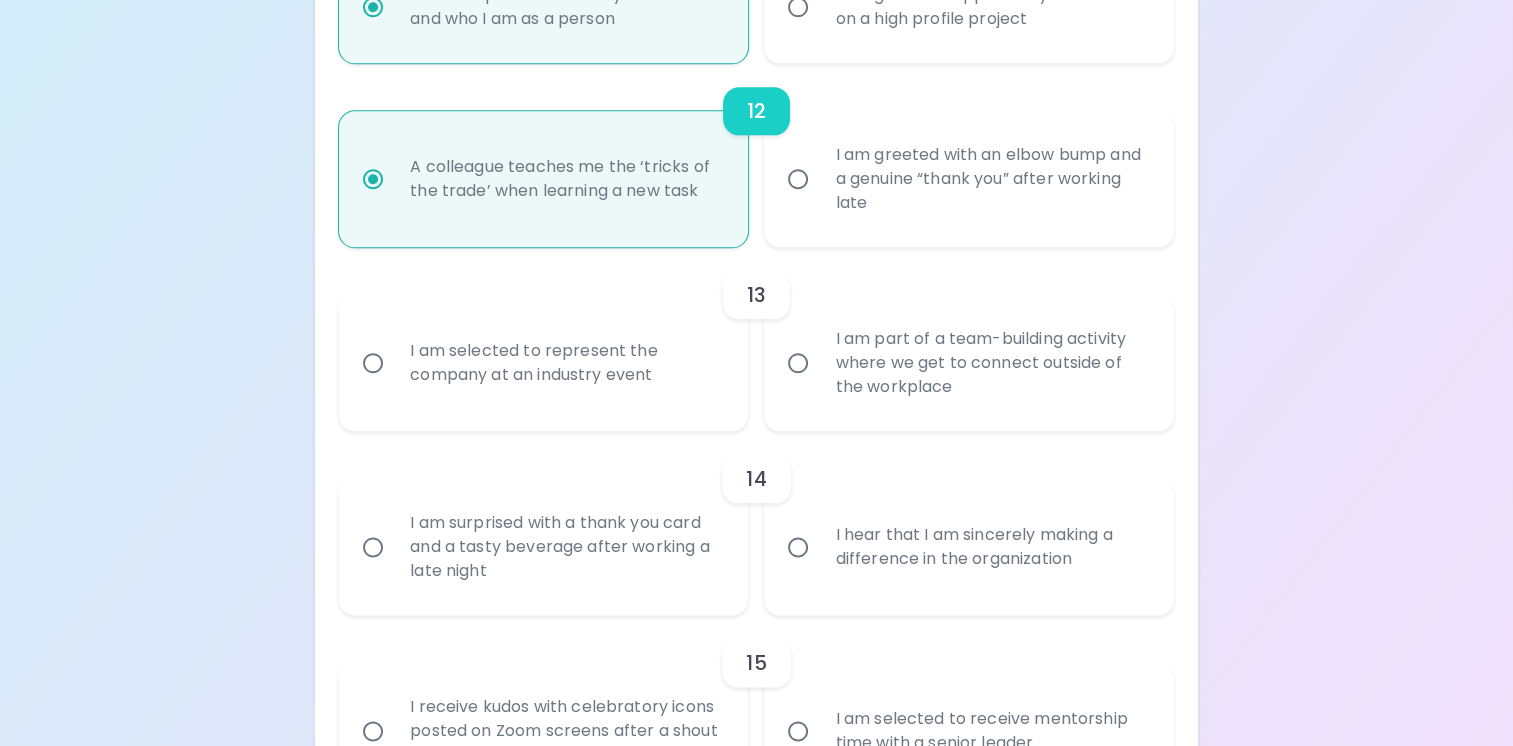 radio on "true" 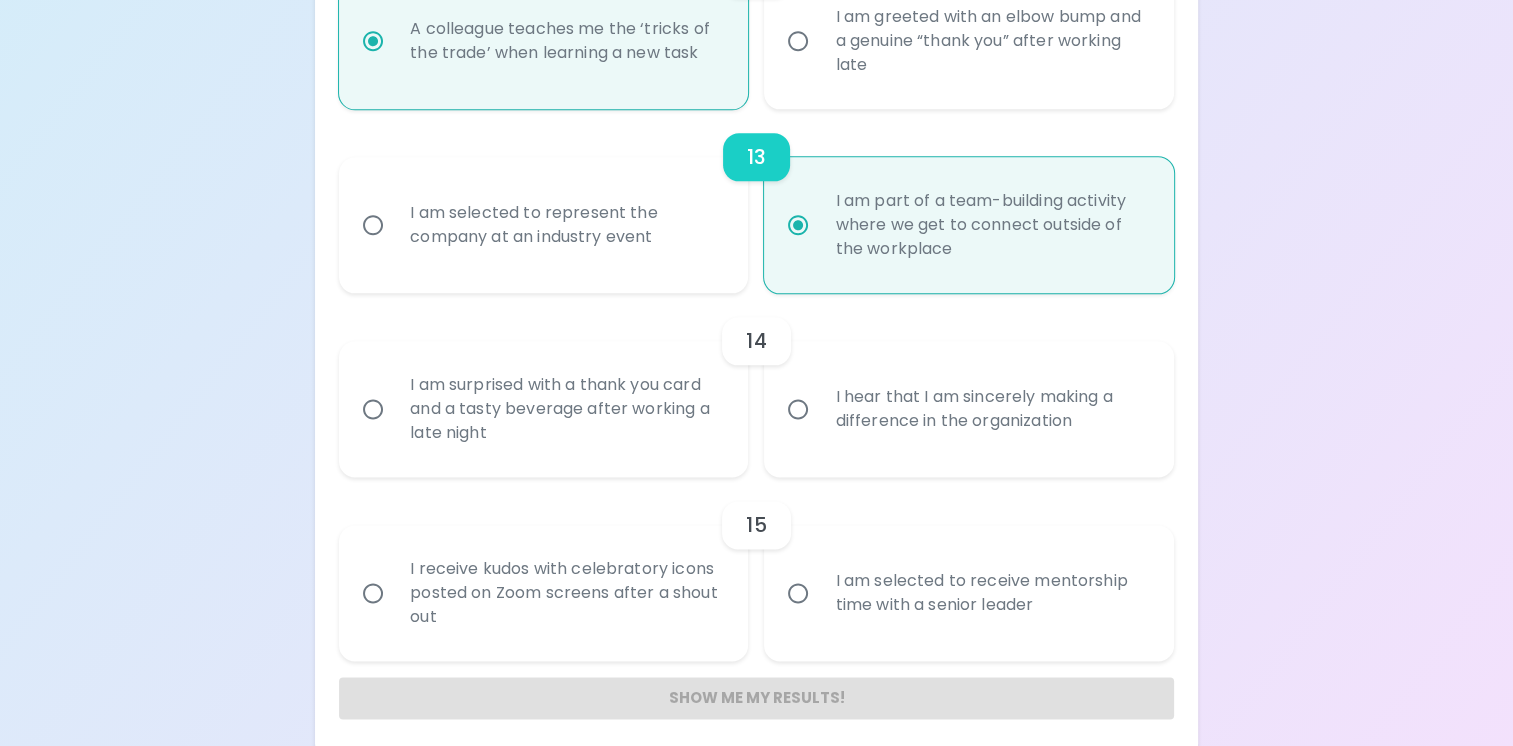 scroll, scrollTop: 2470, scrollLeft: 0, axis: vertical 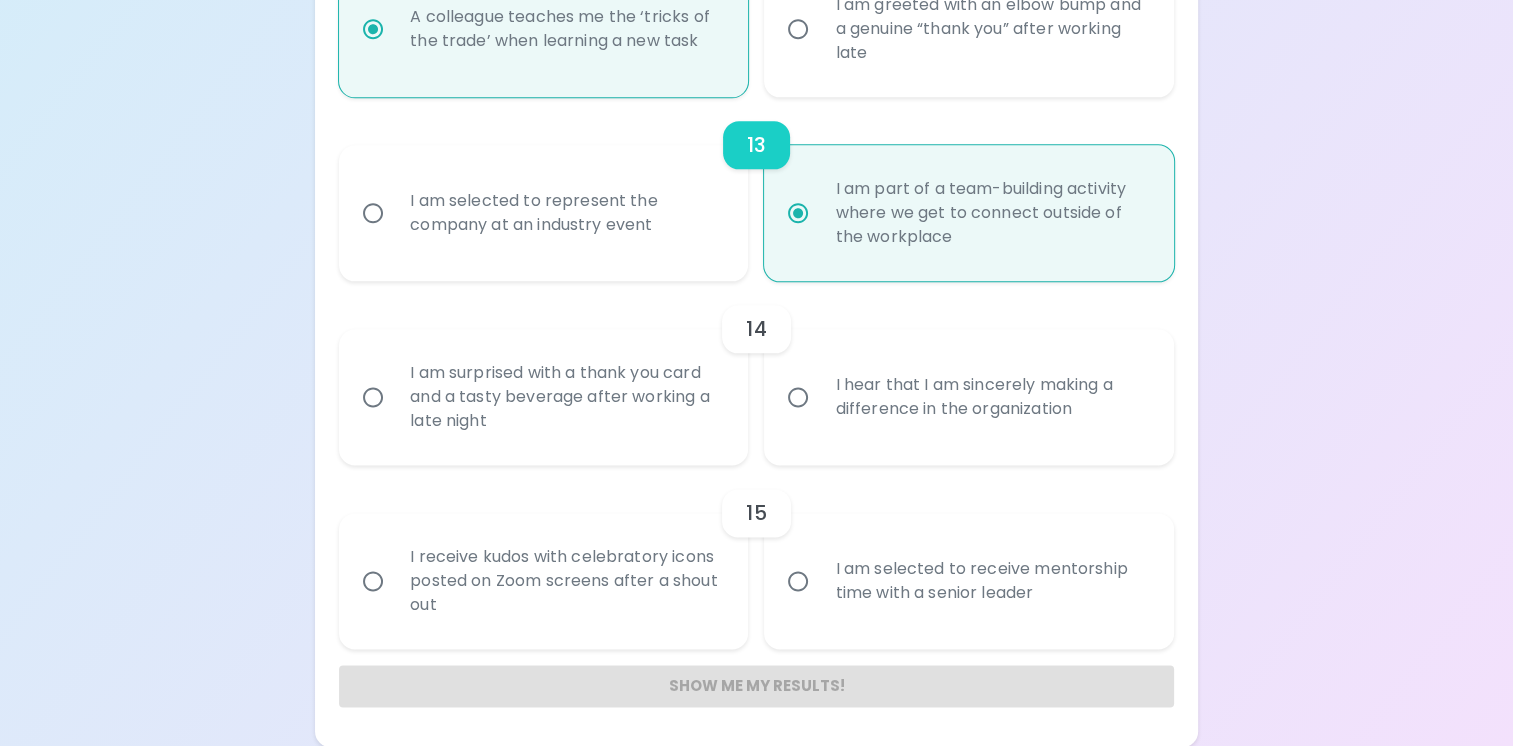 radio on "true" 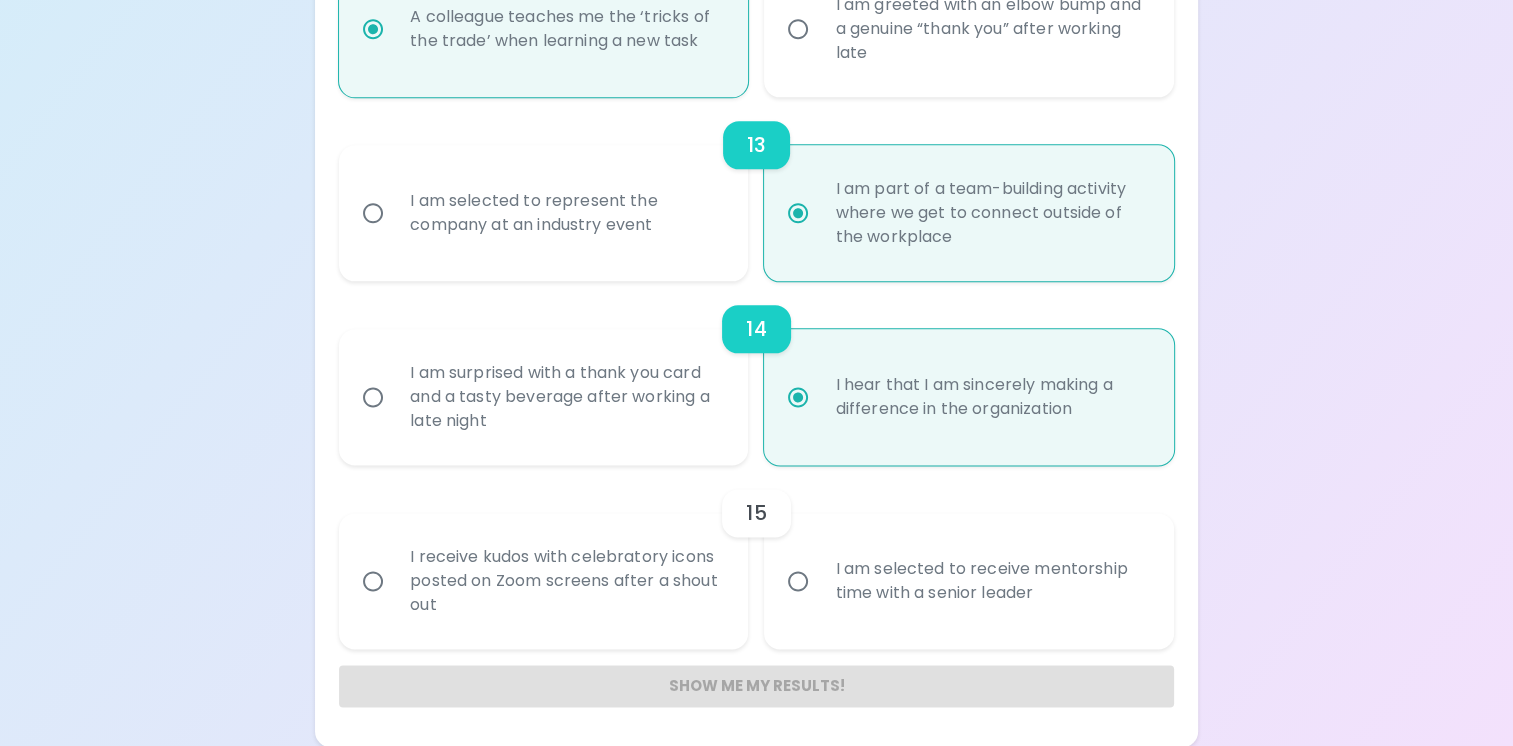 radio on "true" 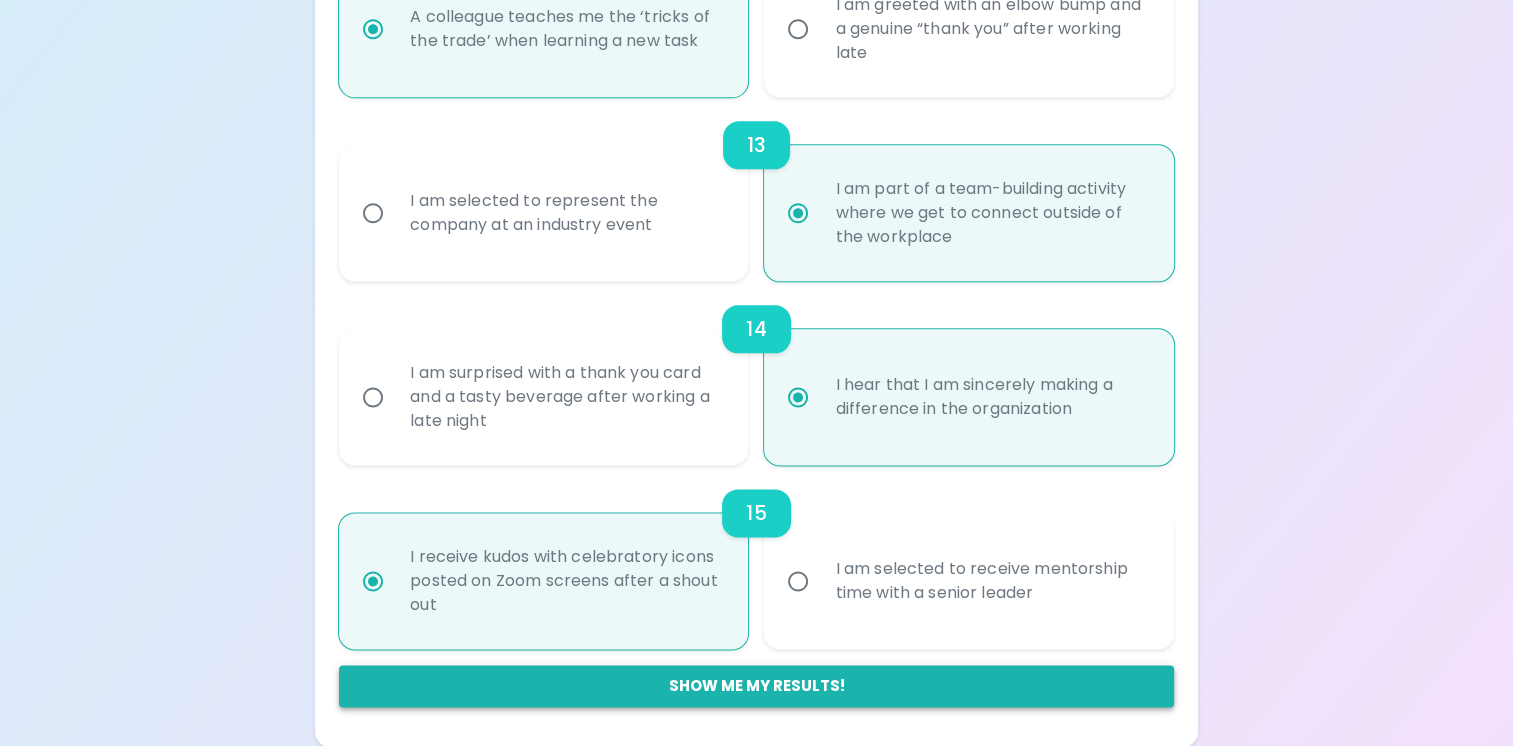 radio on "true" 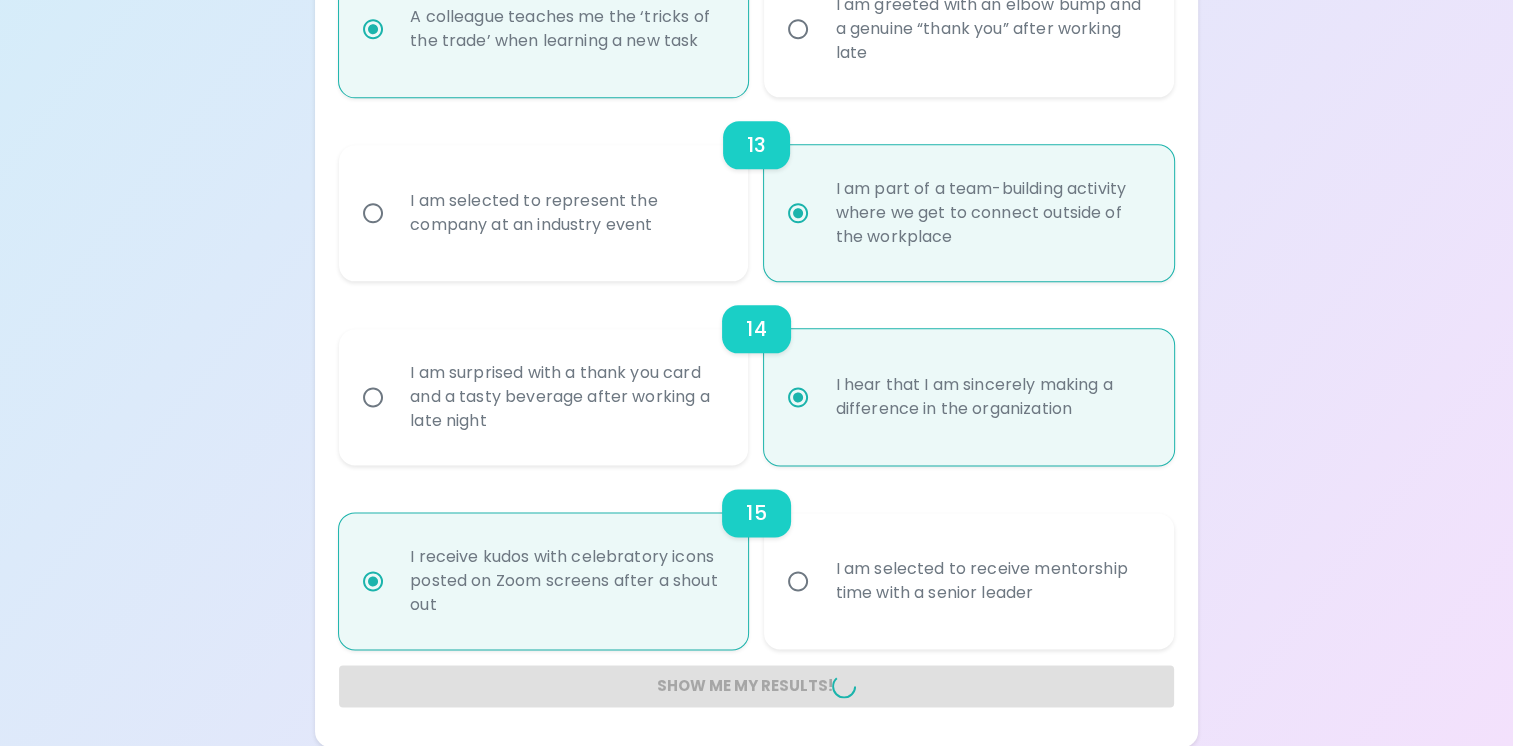 radio on "false" 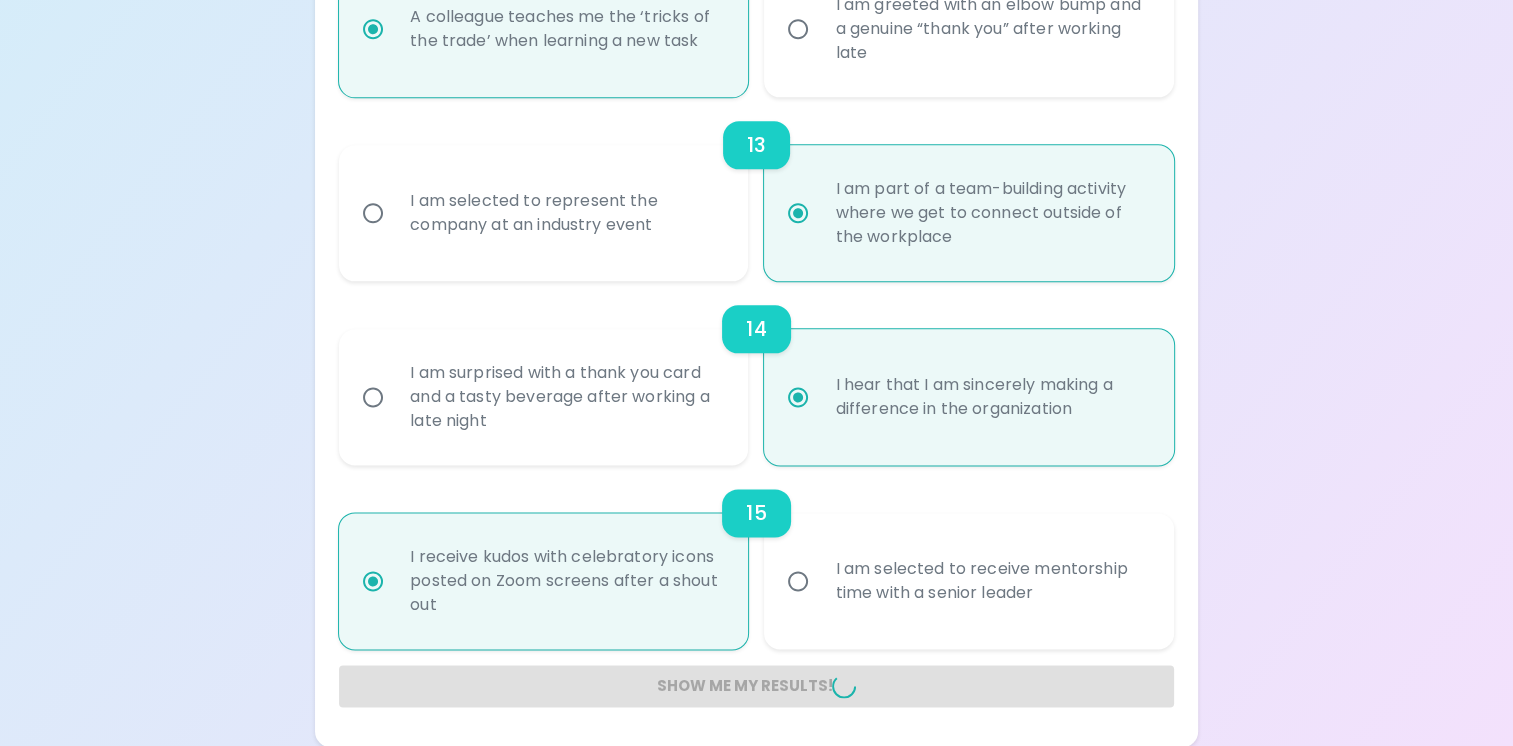 radio on "false" 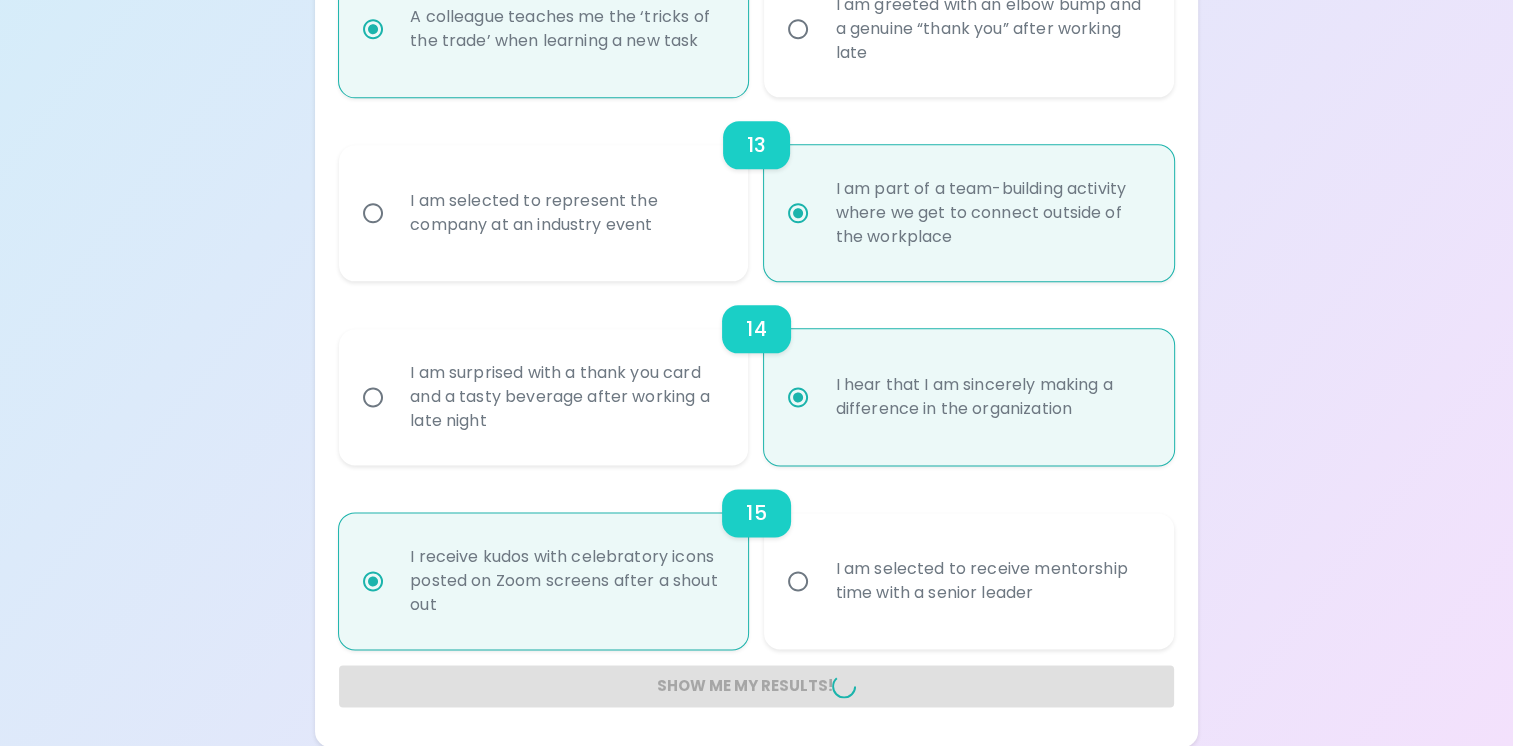 radio on "false" 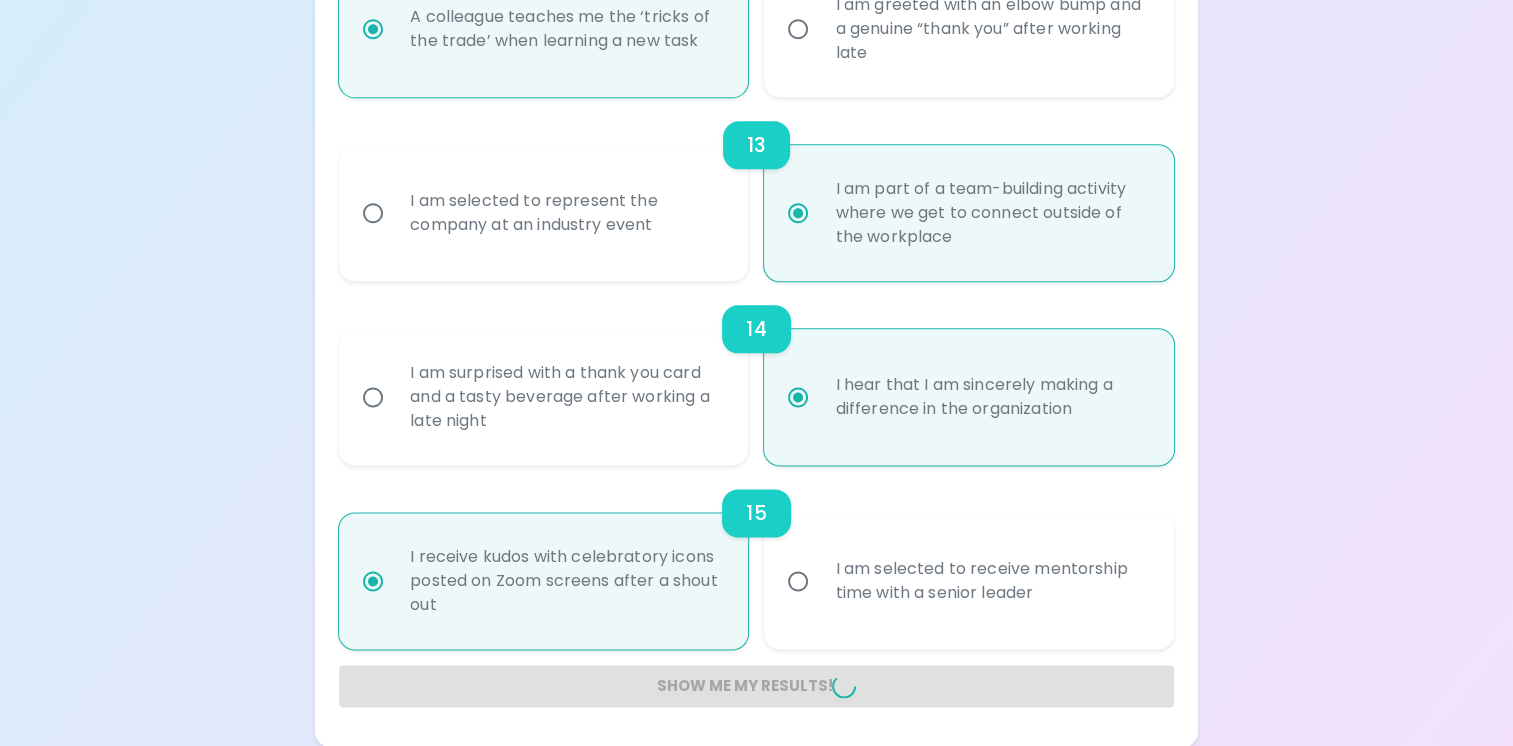 radio on "false" 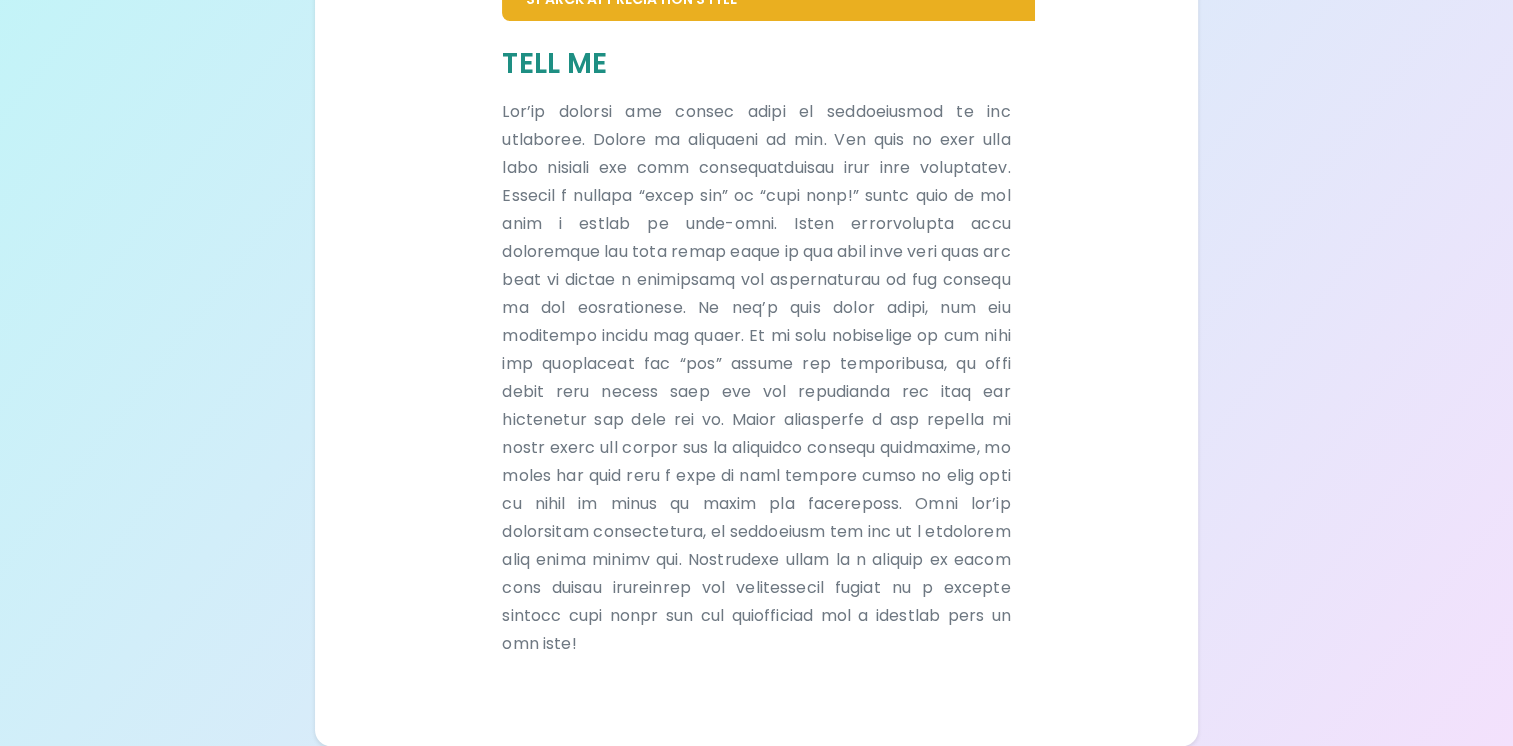 scroll, scrollTop: 513, scrollLeft: 0, axis: vertical 